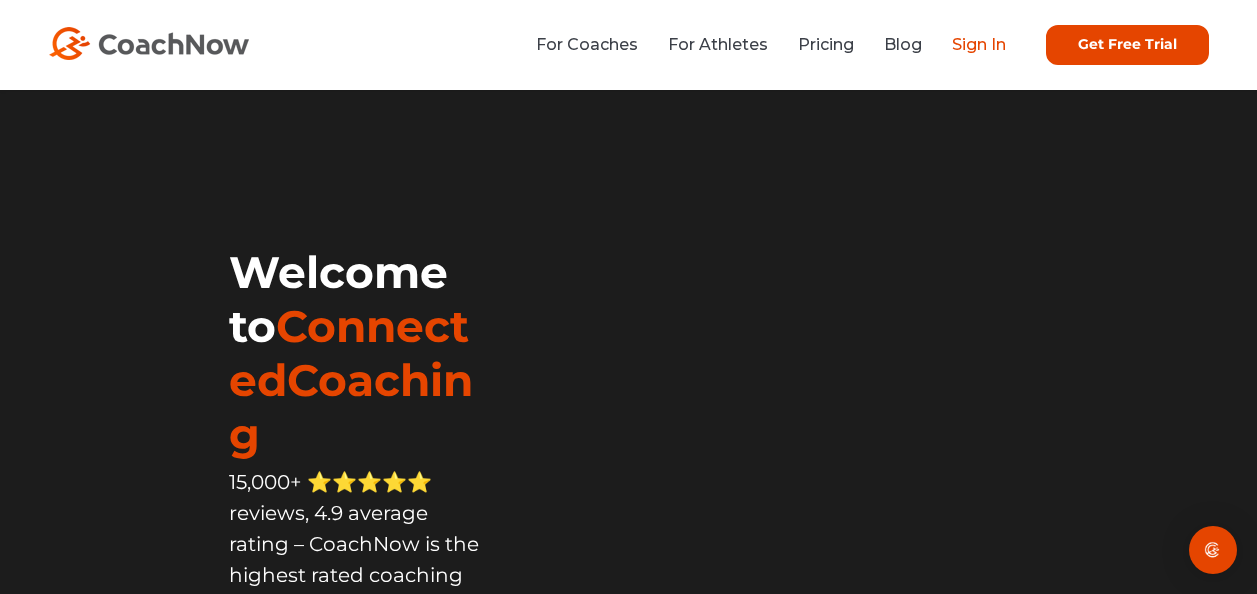 scroll, scrollTop: 0, scrollLeft: 0, axis: both 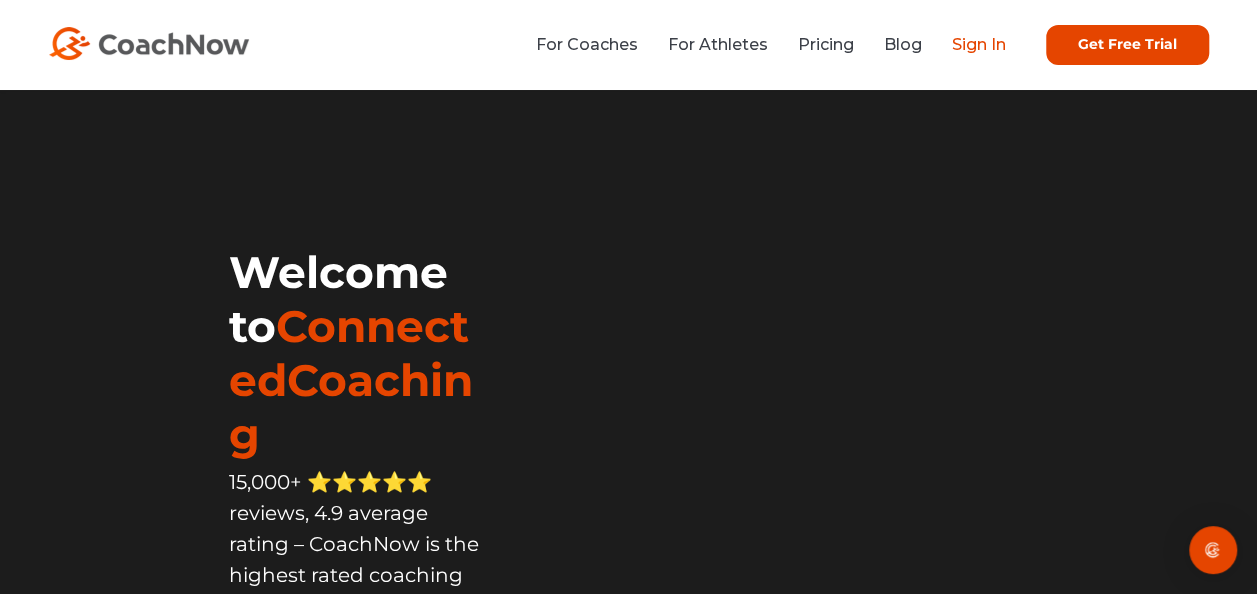 drag, startPoint x: 0, startPoint y: 0, endPoint x: 984, endPoint y: 43, distance: 984.9391 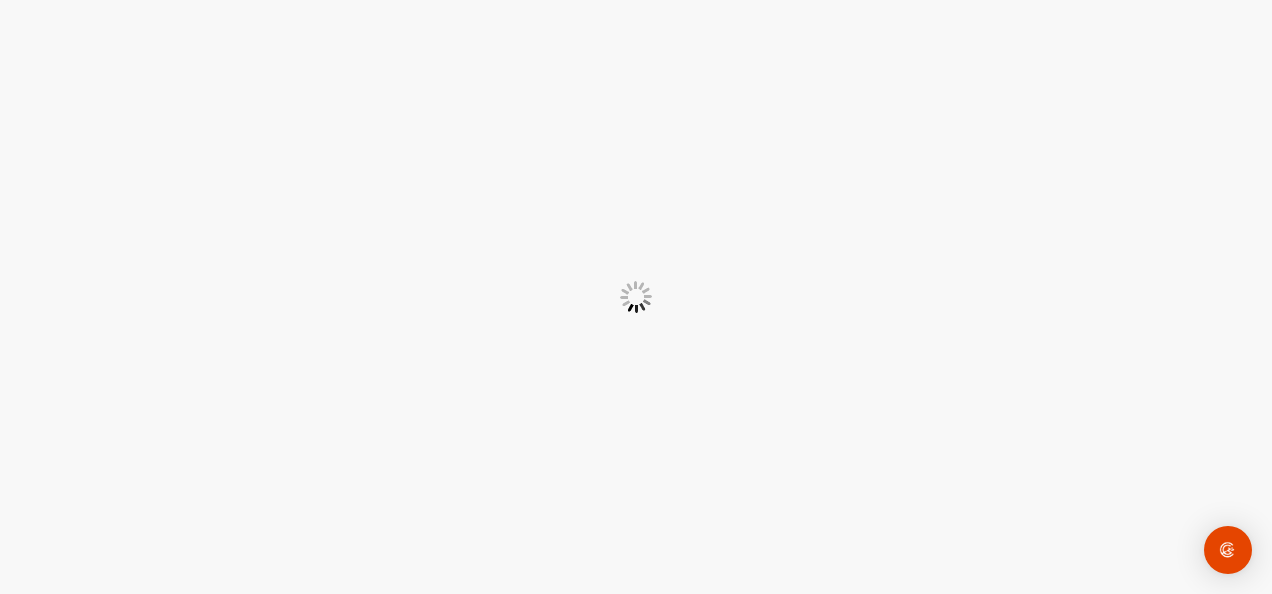 scroll, scrollTop: 0, scrollLeft: 0, axis: both 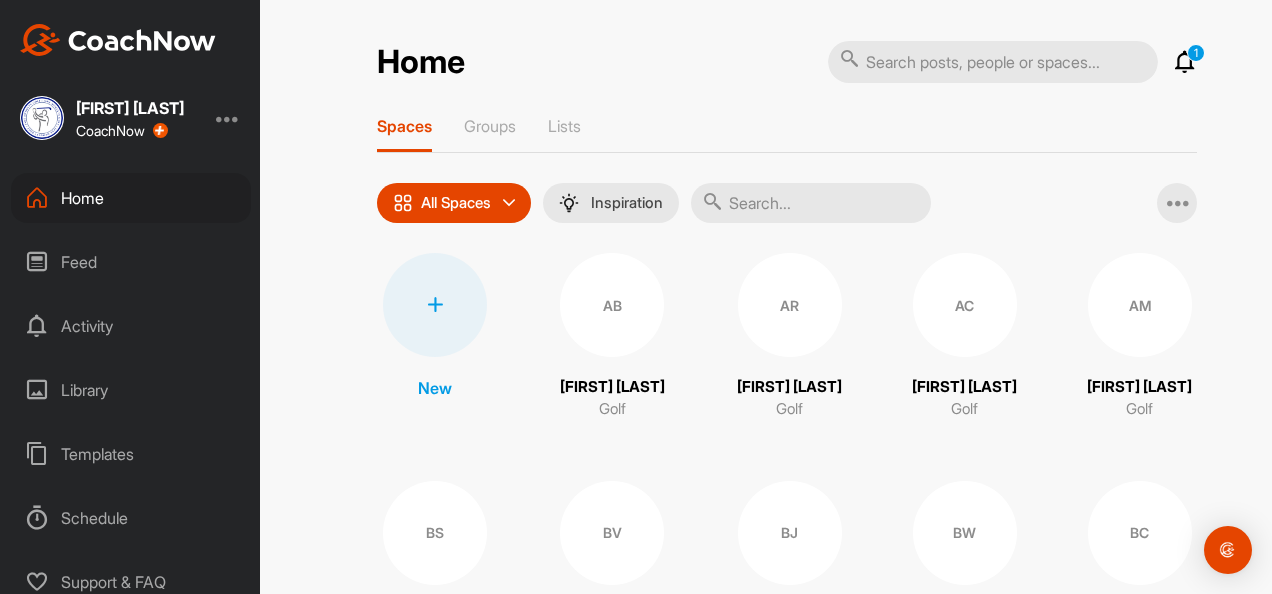 click at bounding box center [435, 305] 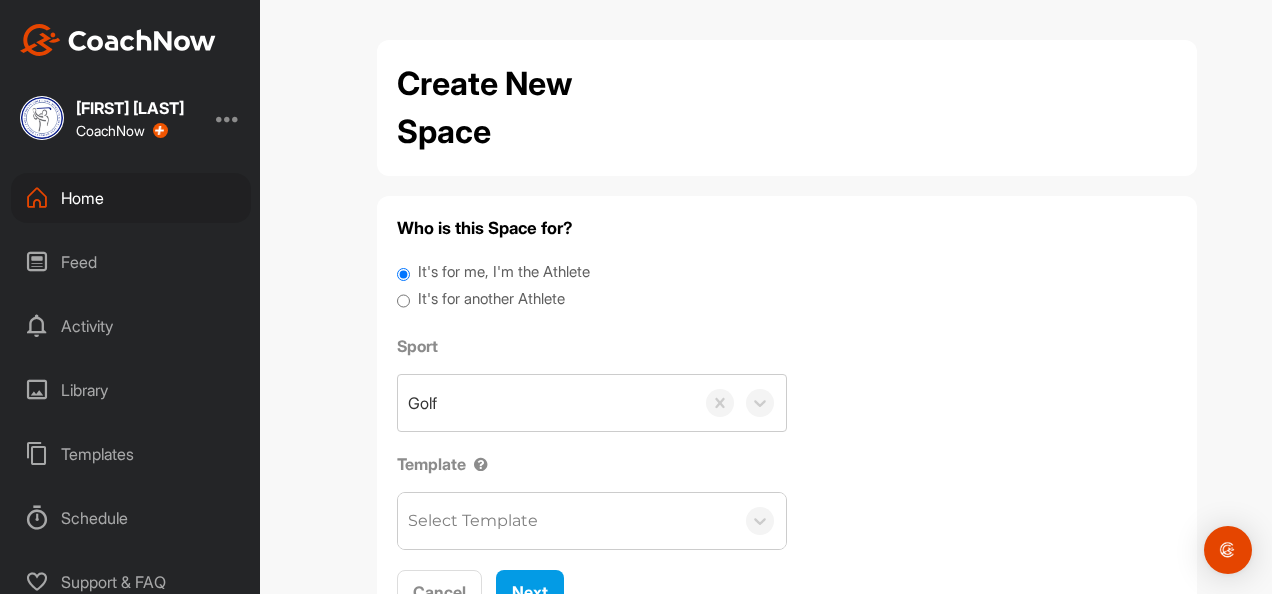 click on "It's for another Athlete" at bounding box center (491, 299) 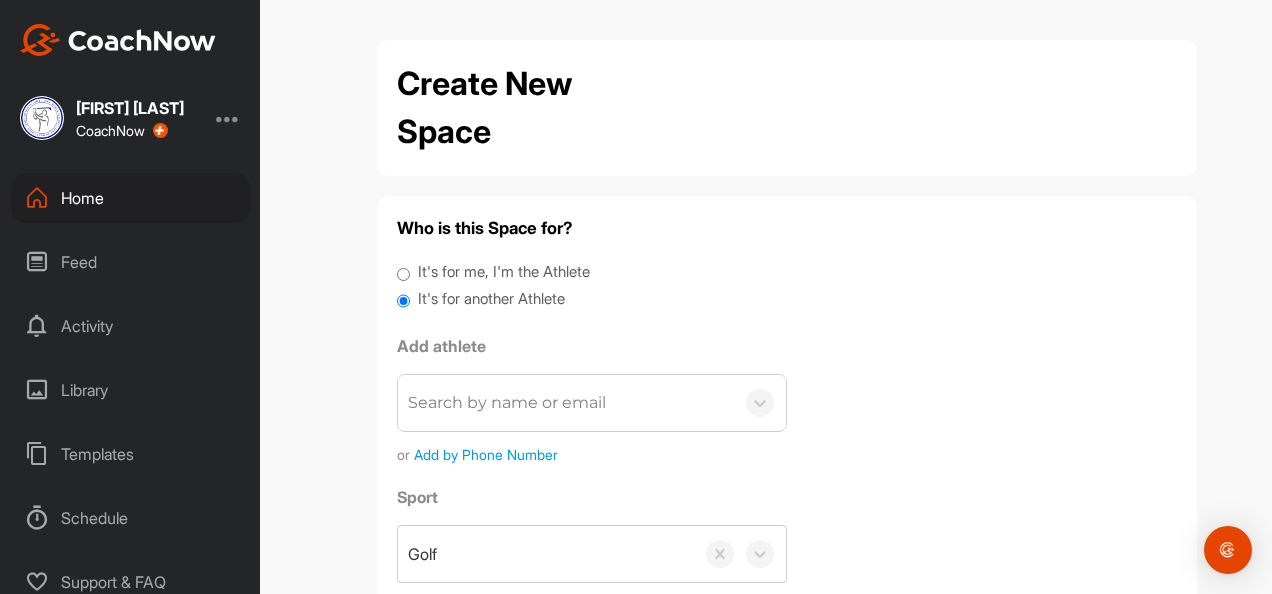 scroll, scrollTop: 129, scrollLeft: 0, axis: vertical 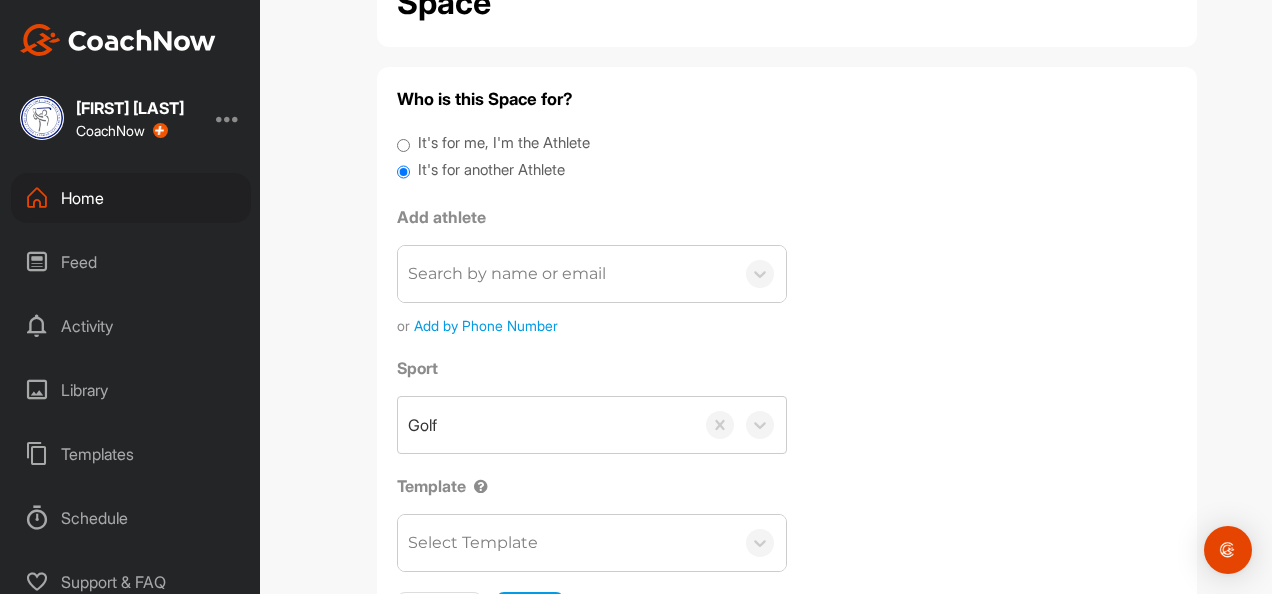click on "Search by name or email" at bounding box center (507, 274) 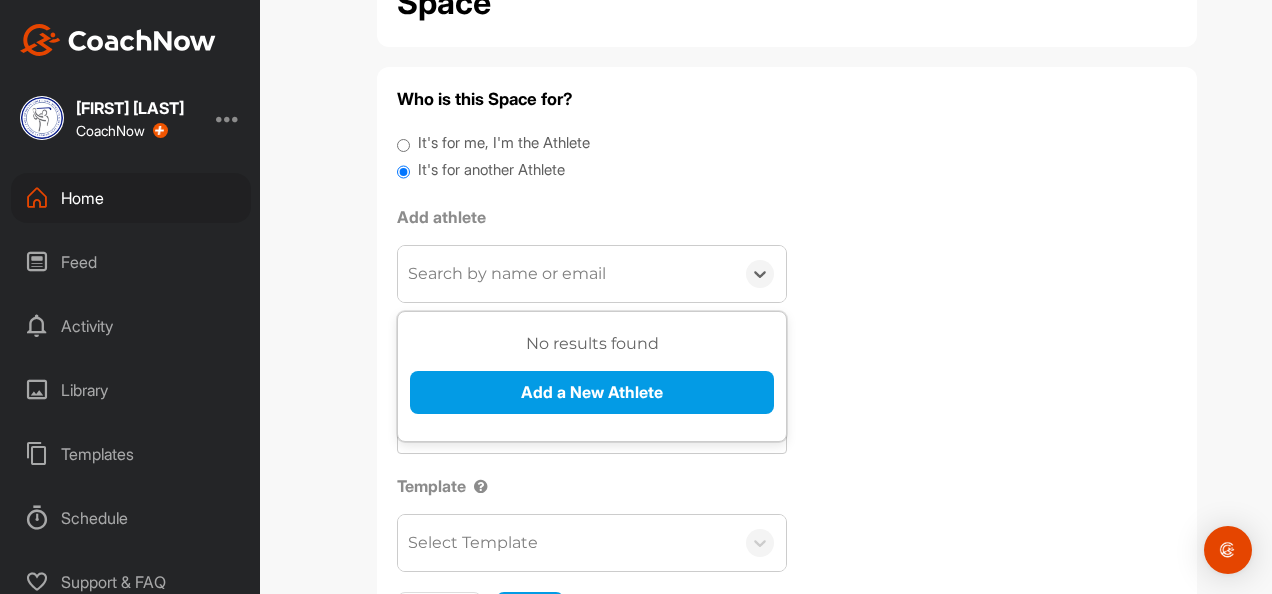 click on "Sport Golf Template    Select Template" at bounding box center (787, 464) 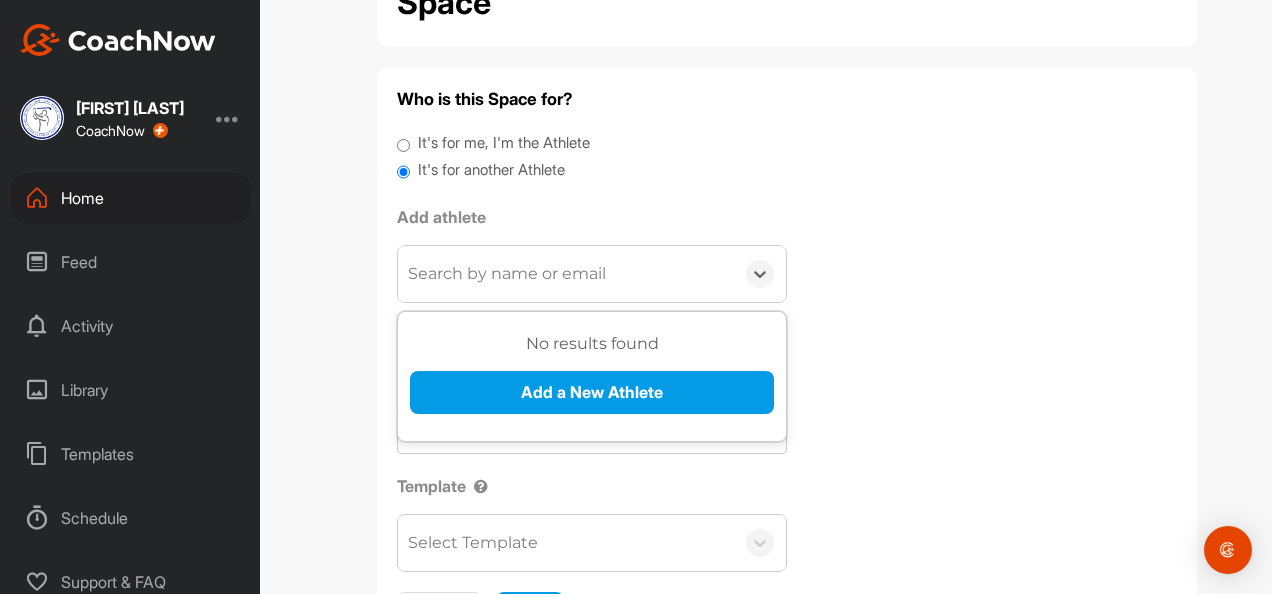 click on "Search by name or email" at bounding box center [507, 274] 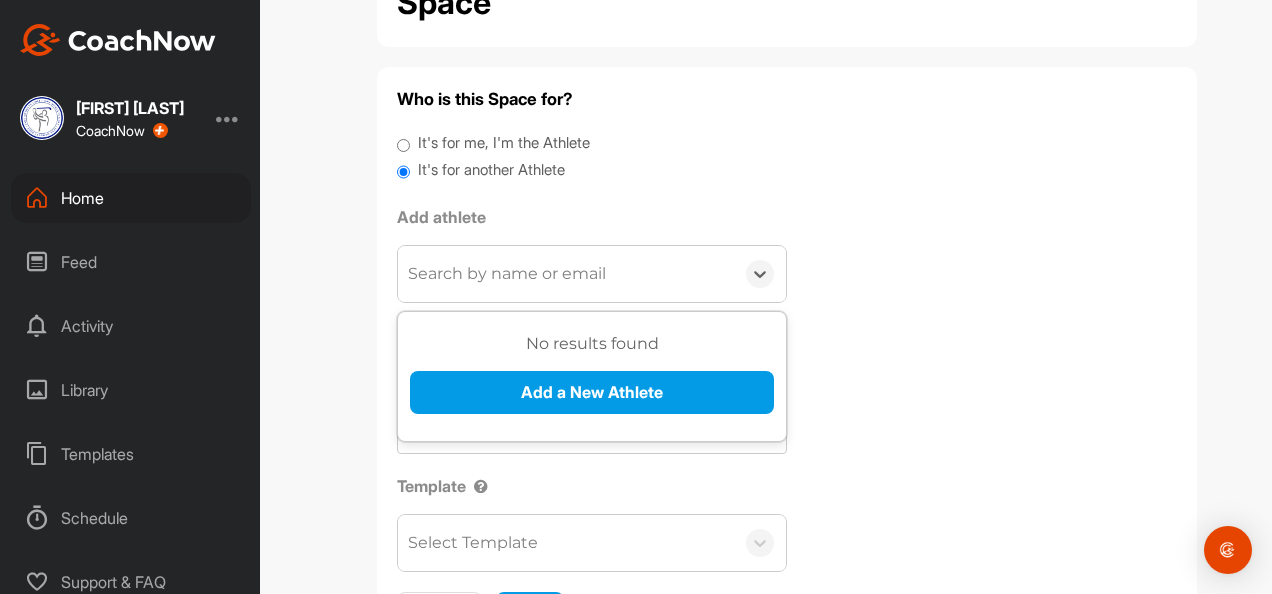 drag, startPoint x: 626, startPoint y: 398, endPoint x: 656, endPoint y: 204, distance: 196.30588 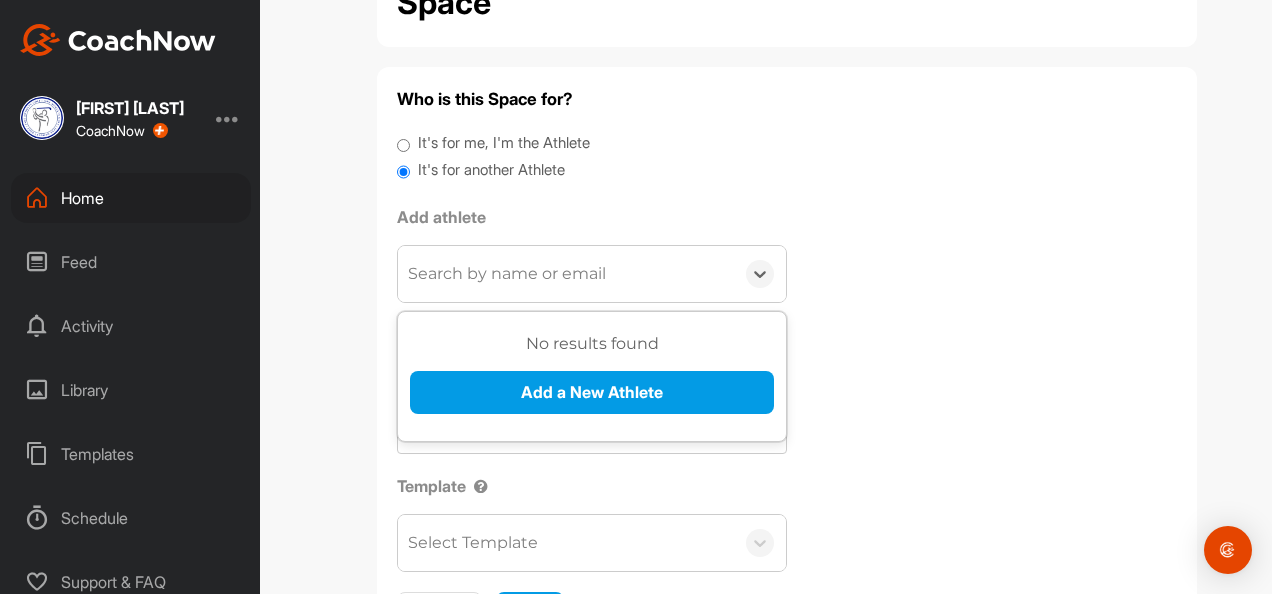 click on "Who is this Space for? It's for me, I'm the Athlete It's for another Athlete Add athlete       0 results available. Use Up and Down to choose options, press Enter to select the currently focused option, press Escape to exit the menu, press Tab to select the option and exit the menu. Search by name or email No results found Add a New Athlete or   Add by Phone Number Sport Golf Template    Select Template   Cancel   Next" at bounding box center (787, 361) 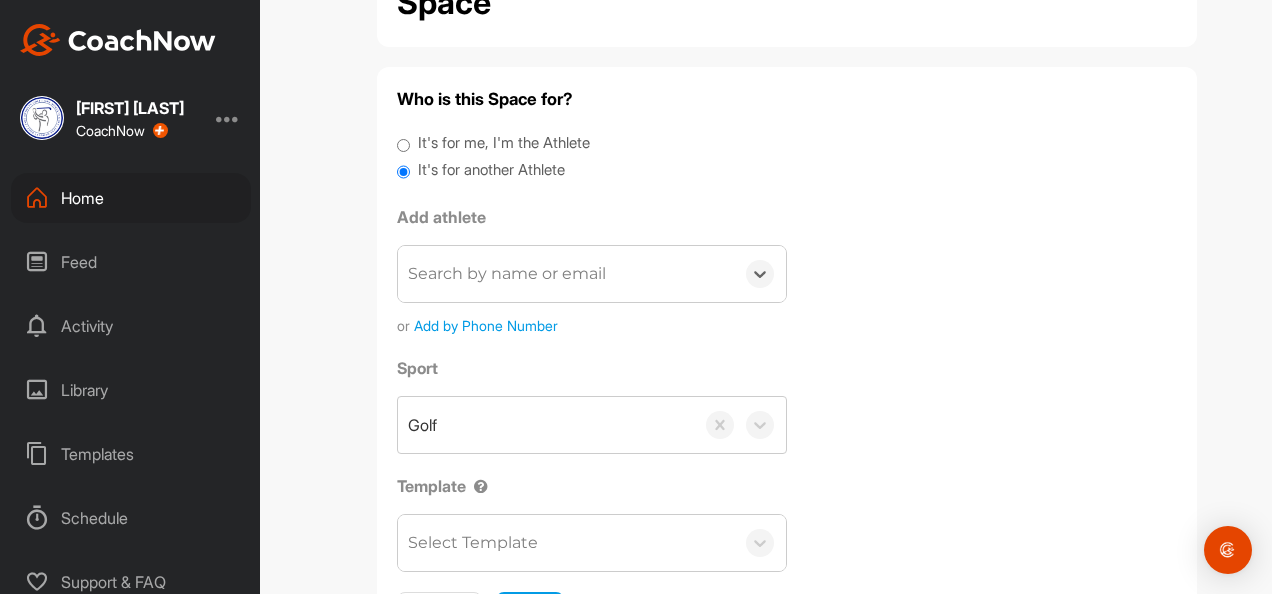 click on "Search by name or email" at bounding box center [507, 274] 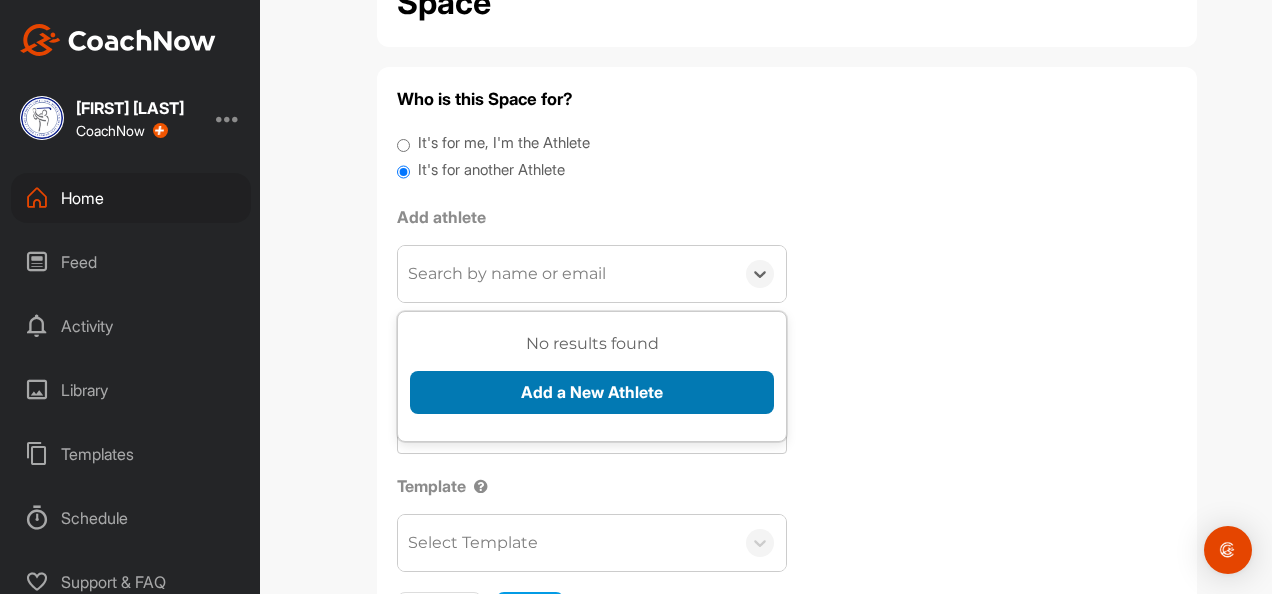 type on "f" 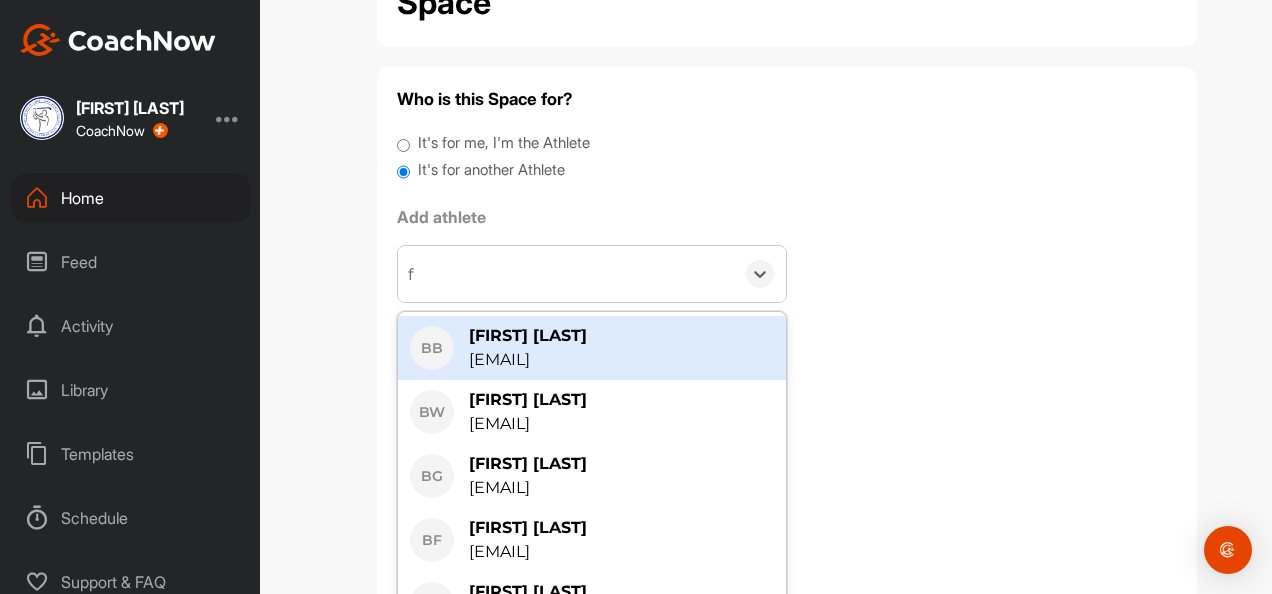 type 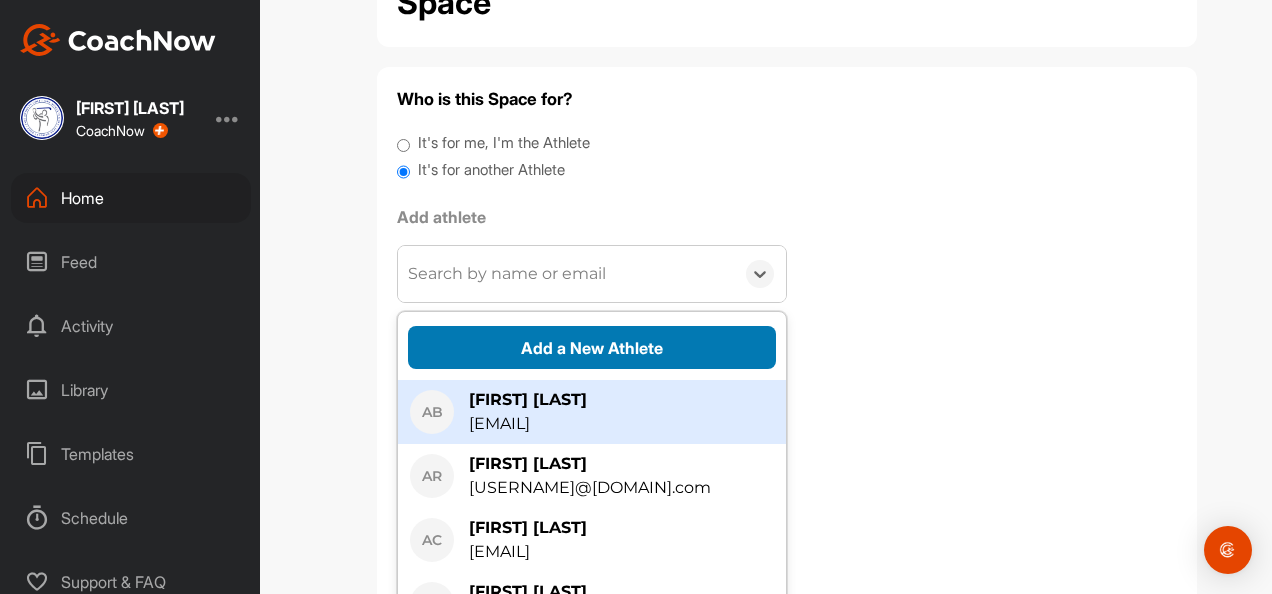click on "Add a New Athlete" at bounding box center [592, 347] 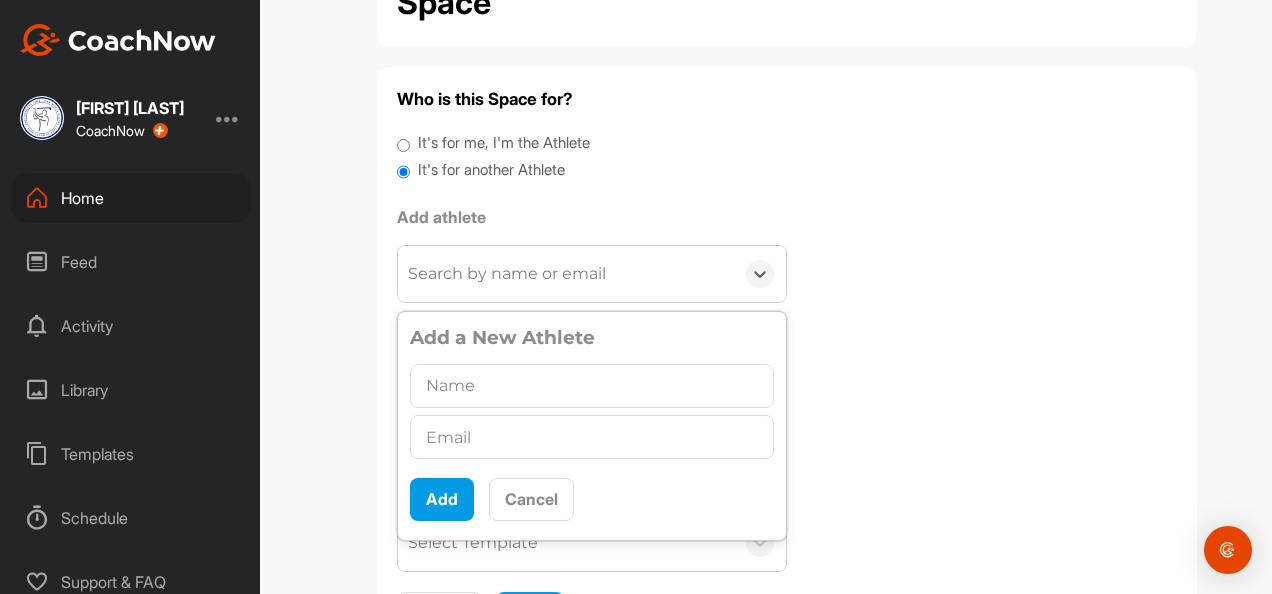 type on "R" 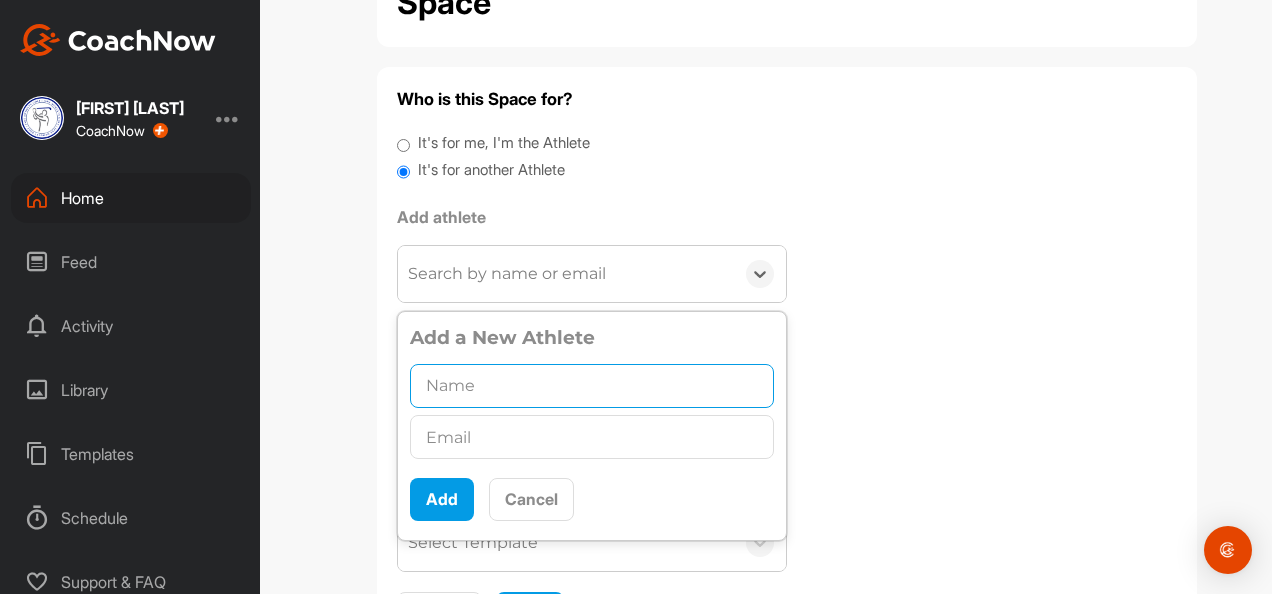 click at bounding box center [592, 386] 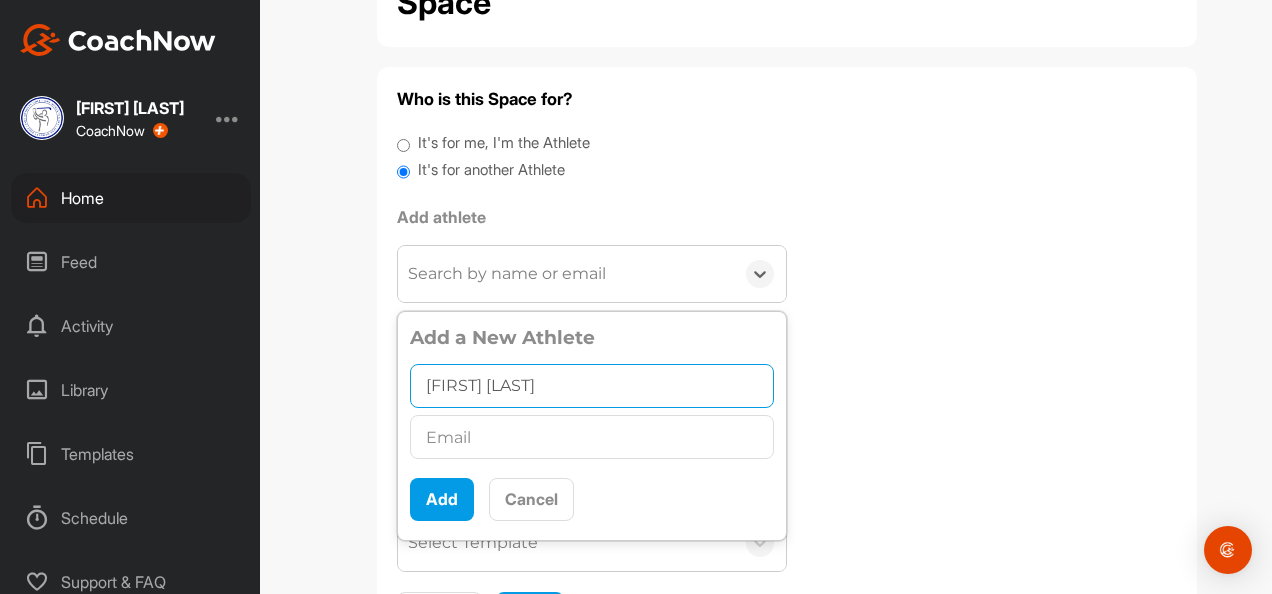 type on "[FIRST] [LAST]" 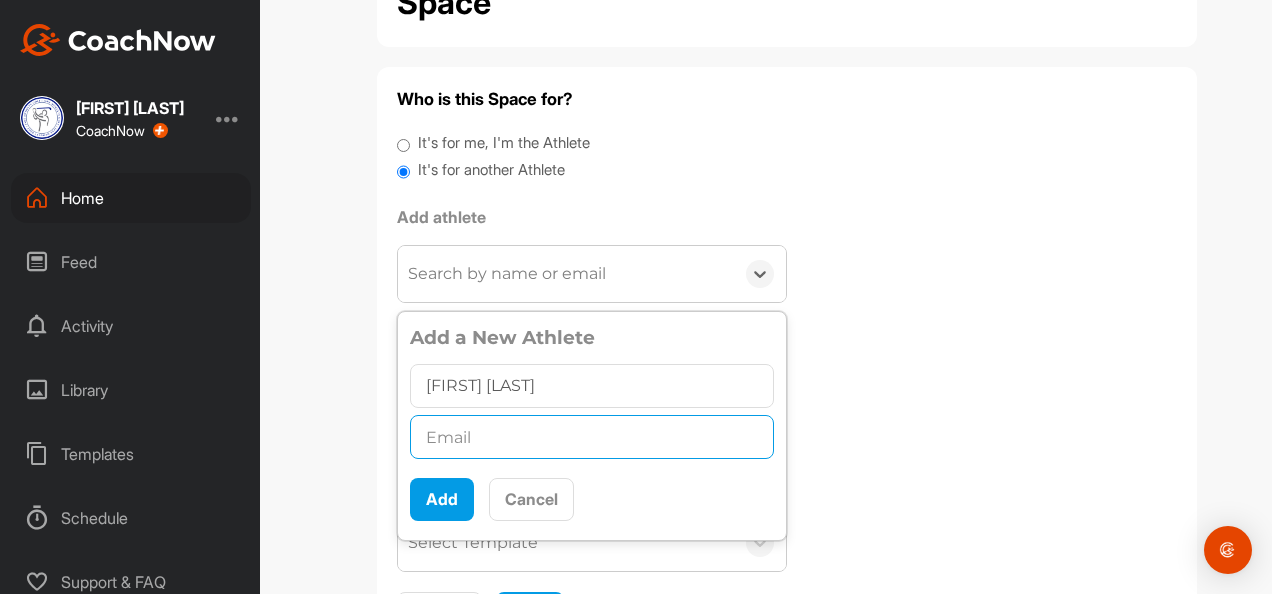 click at bounding box center (592, 437) 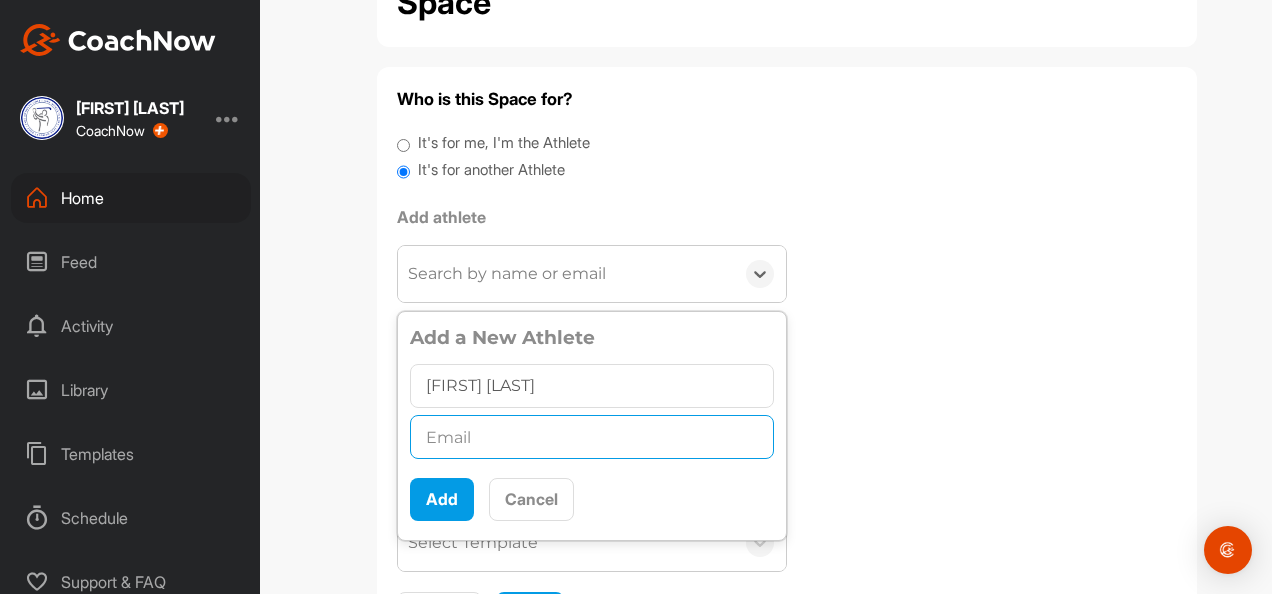 paste on "[EMAIL]" 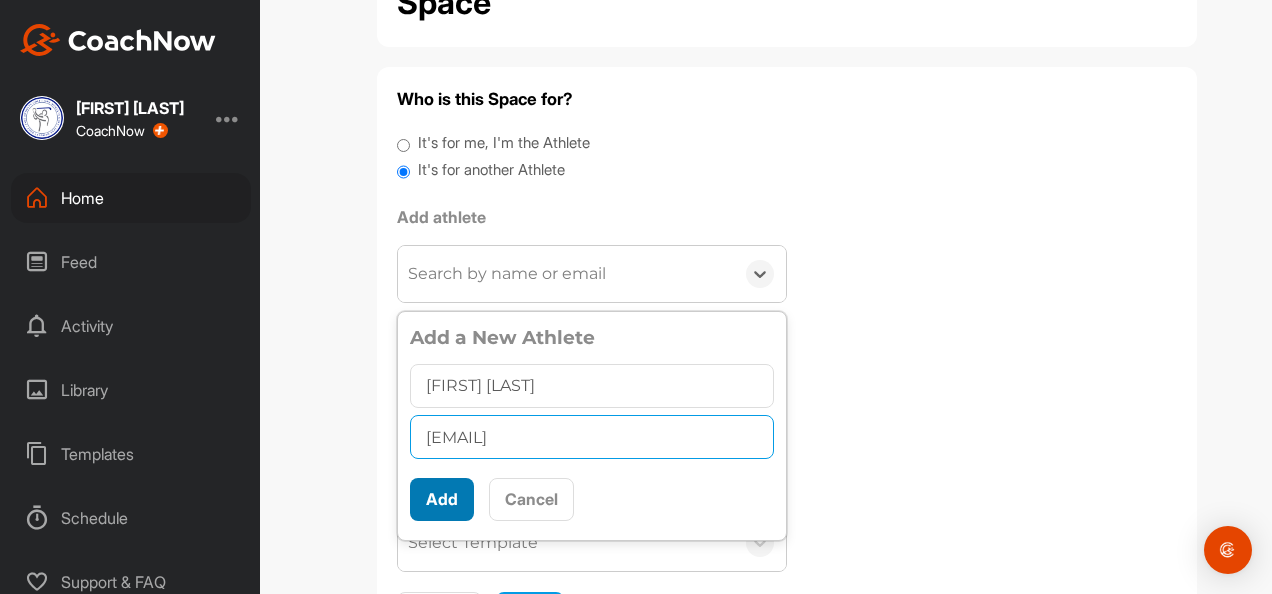 type on "[EMAIL]" 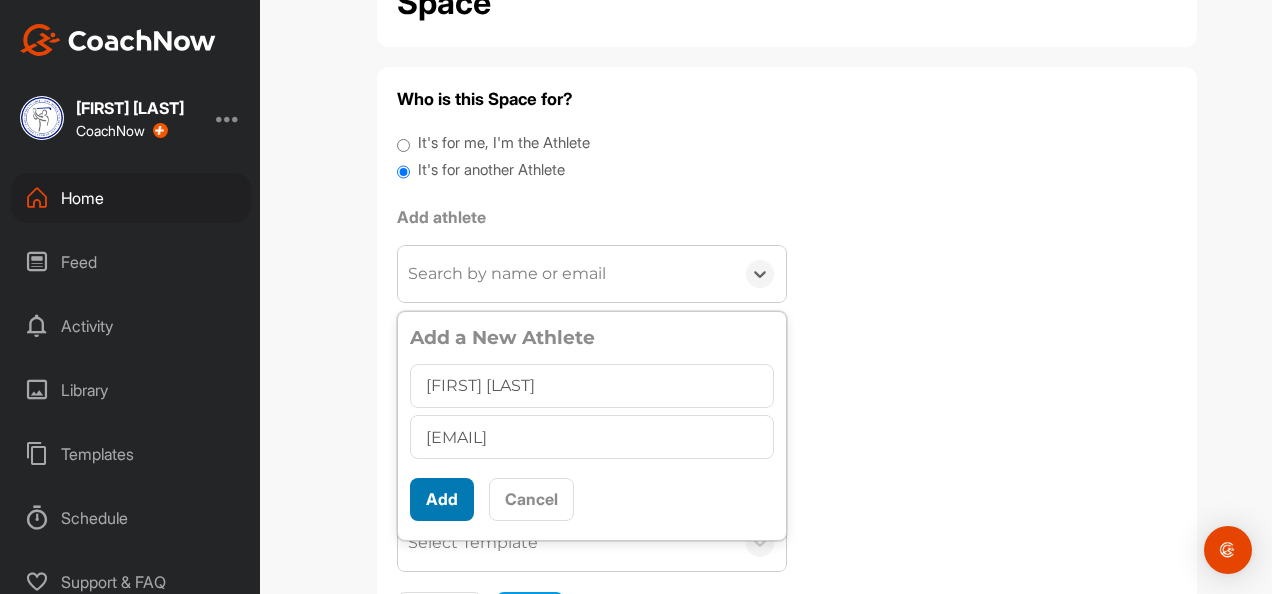 scroll, scrollTop: 11, scrollLeft: 0, axis: vertical 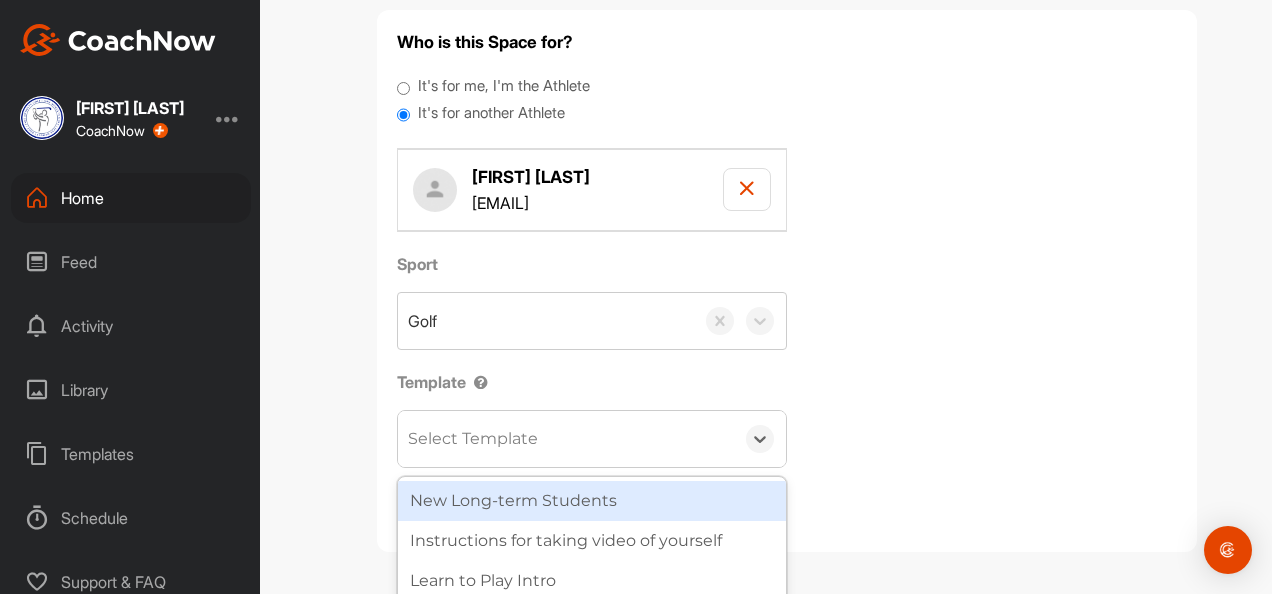 click on "Select Template" at bounding box center (473, 439) 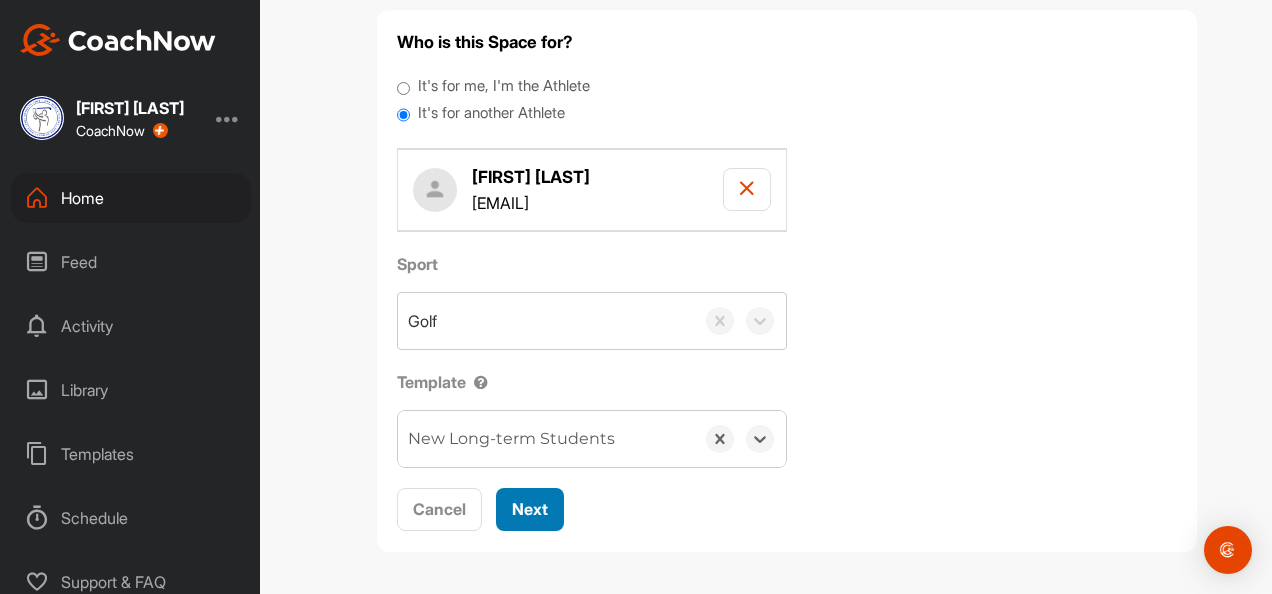 click on "Next" at bounding box center (530, 509) 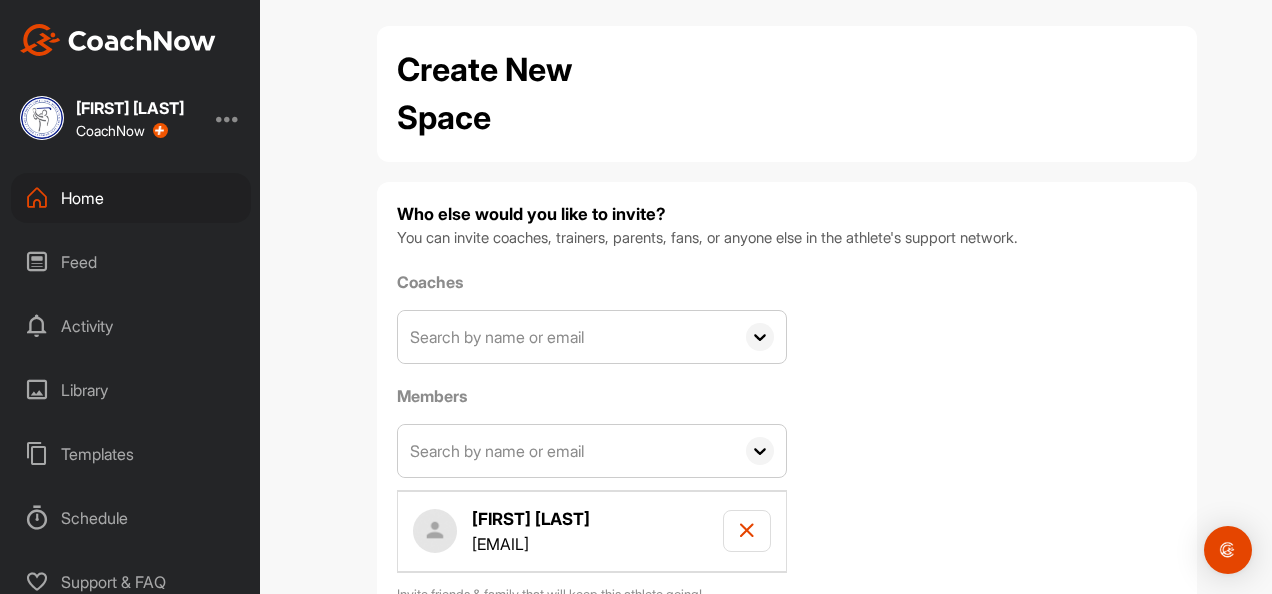 scroll, scrollTop: 151, scrollLeft: 0, axis: vertical 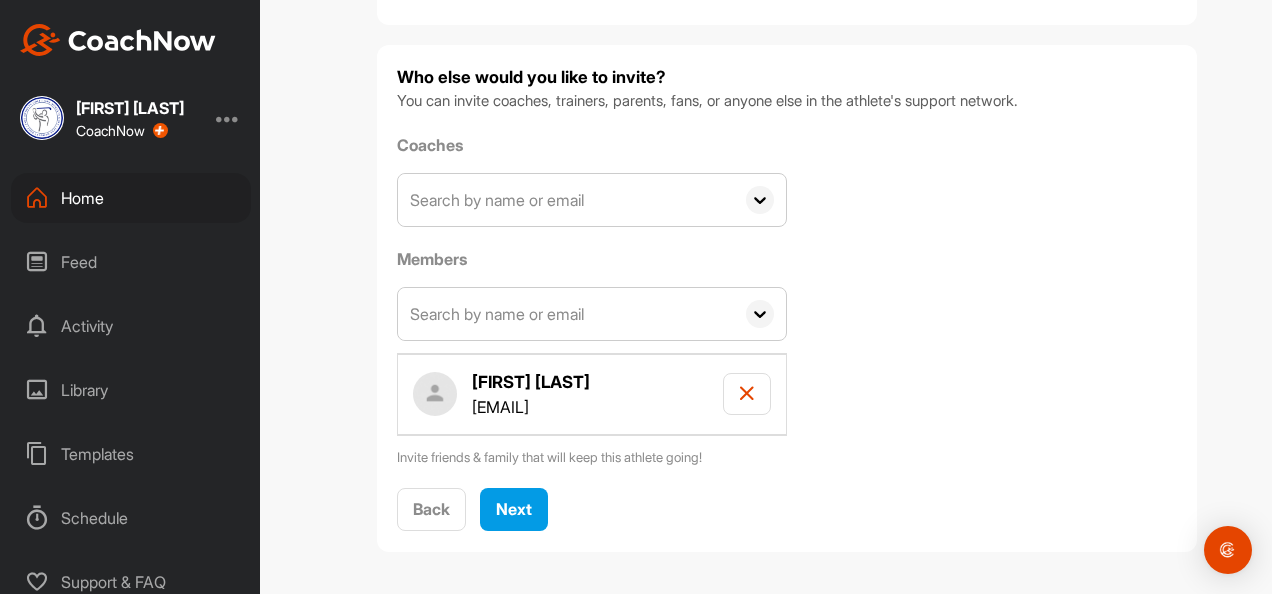 click at bounding box center (566, 314) 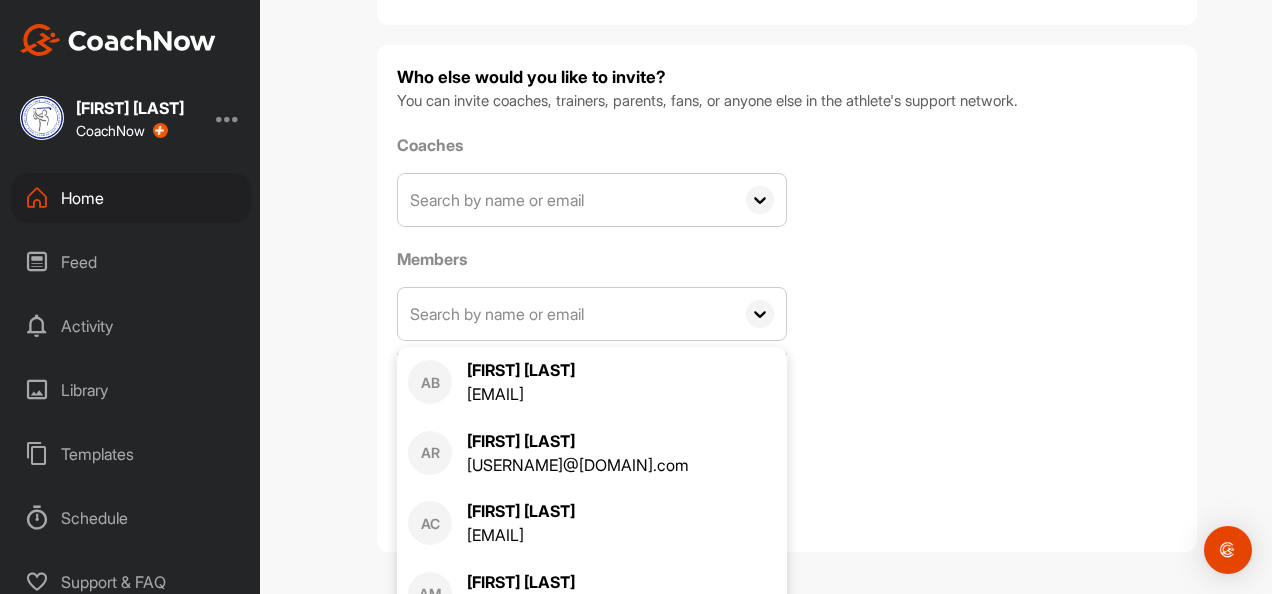 click on "Coaches [INITIALS] [FIRST] [LAST] [DOMAIN].com [INITIALS] [FIRST] [LAST] [DOMAIN].com [INITIALS] [FIRST] [LAST] [DOMAIN].com [INITIALS] [FIRST] [LAST] [DOMAIN].com [INITIALS] [FIRST] [LAST] [DOMAIN].com [INITIALS] [FIRST] [LAST] [DOMAIN].com [INITIALS] [FIRST] [LAST] [DOMAIN].com [INITIALS] [FIRST] [LAST] [DOMAIN].com [INITIALS] [FIRST] [LAST] [DOMAIN].com [INITIALS] [FIRST] [LAST] [DOMAIN].com [INITIALS] [FIRST] [LAST] [DOMAIN].com [INITIALS] [FIRST] [LAST] [DOMAIN].com [INITIALS] [FIRST] [LAST] [DOMAIN].com [INITIALS] [FIRST] [LAST] [DOMAIN].com [INITIALS] [FIRST] [LAST] [DOMAIN].com [INITIALS] [FIRST] [LAST] [DOMAIN].com [INITIALS] [FIRST] [LAST] [DOMAIN].com [INITIALS] [FIRST] [LAST] [DOMAIN].com [INITIALS] [FIRST] [LAST] [DOMAIN].com [INITIALS] [FIRST] [LAST] [DOMAIN].com [INITIALS] [FIRST] [LAST] [DOMAIN].com [INITIALS] [FIRST] [LAST] [DOMAIN].com [INITIALS] [FIRST] [LAST] [DOMAIN].com [INITIALS] [FIRST] [LAST] [DOMAIN].com" at bounding box center (787, 300) 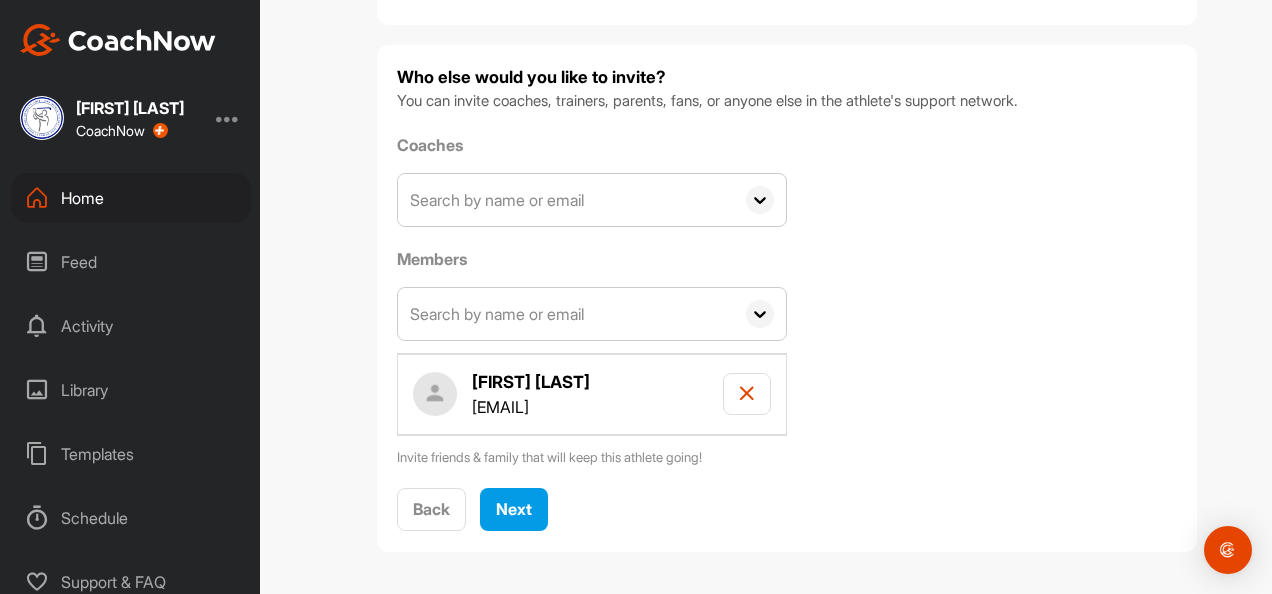 click 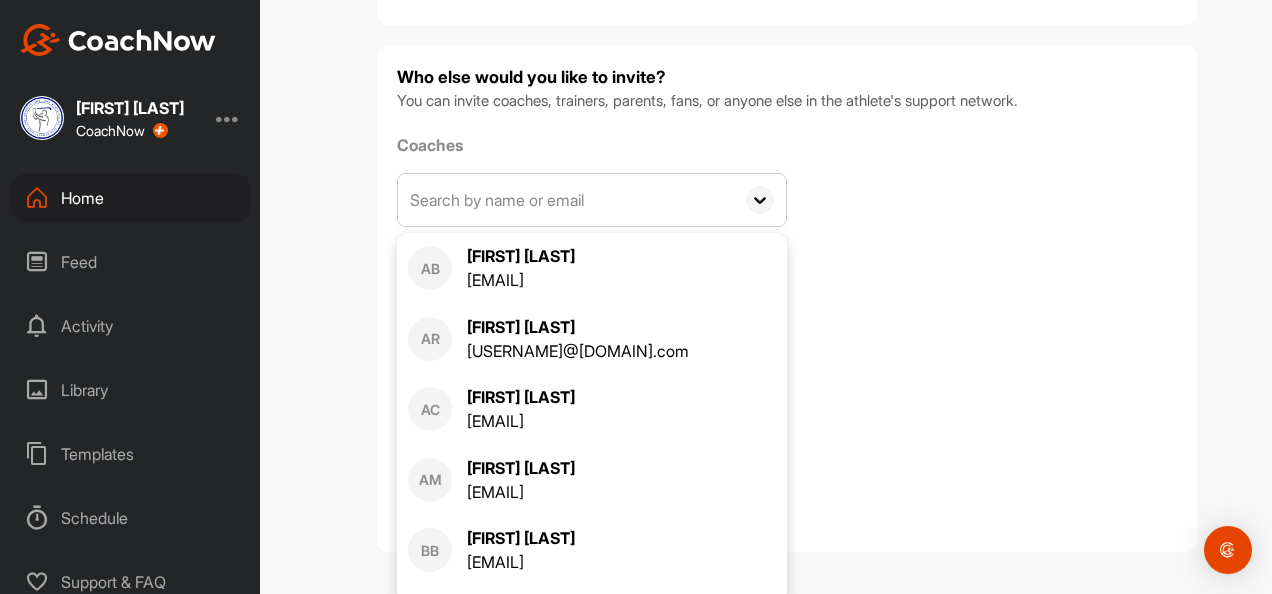 click 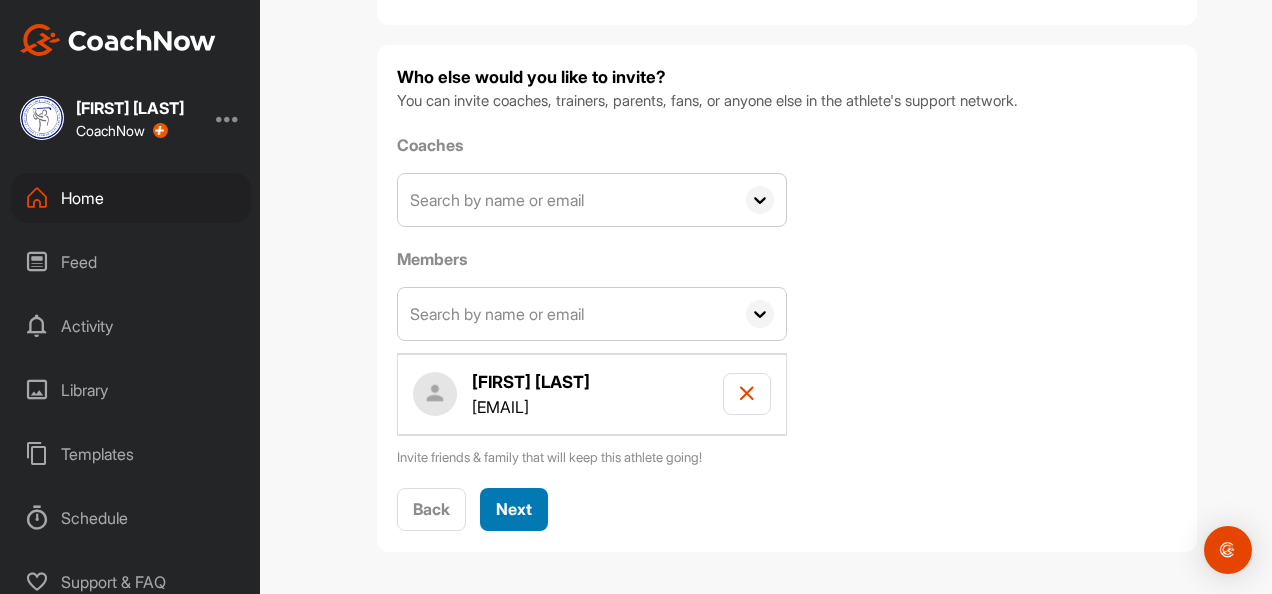click on "Next" at bounding box center [514, 509] 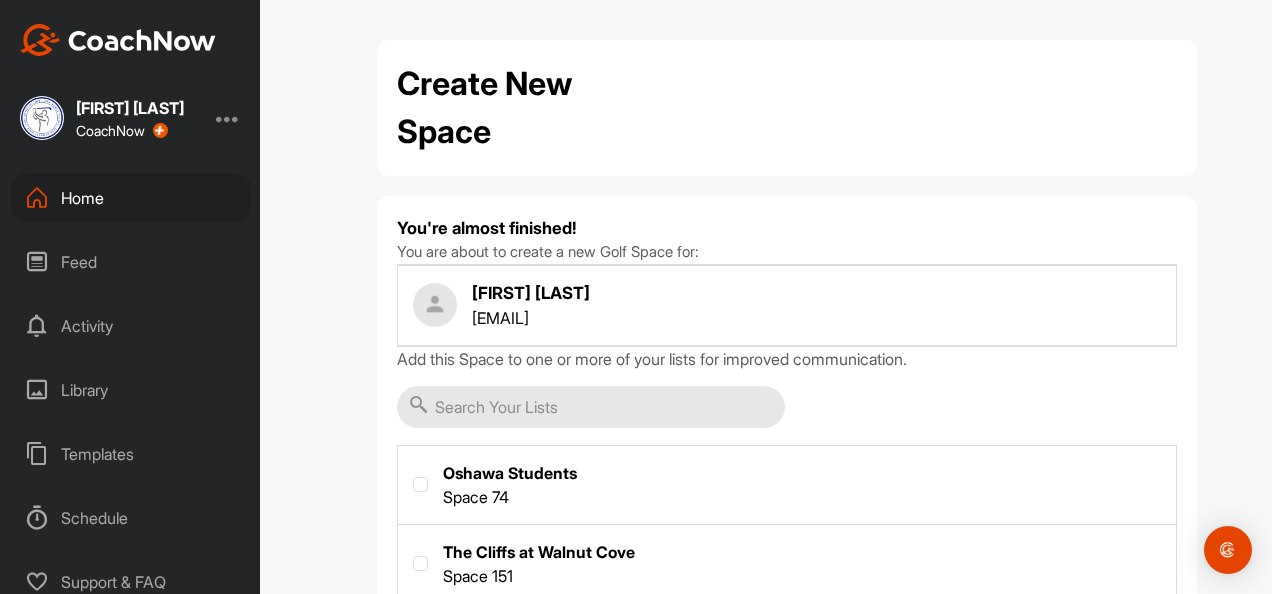 click at bounding box center (787, 562) 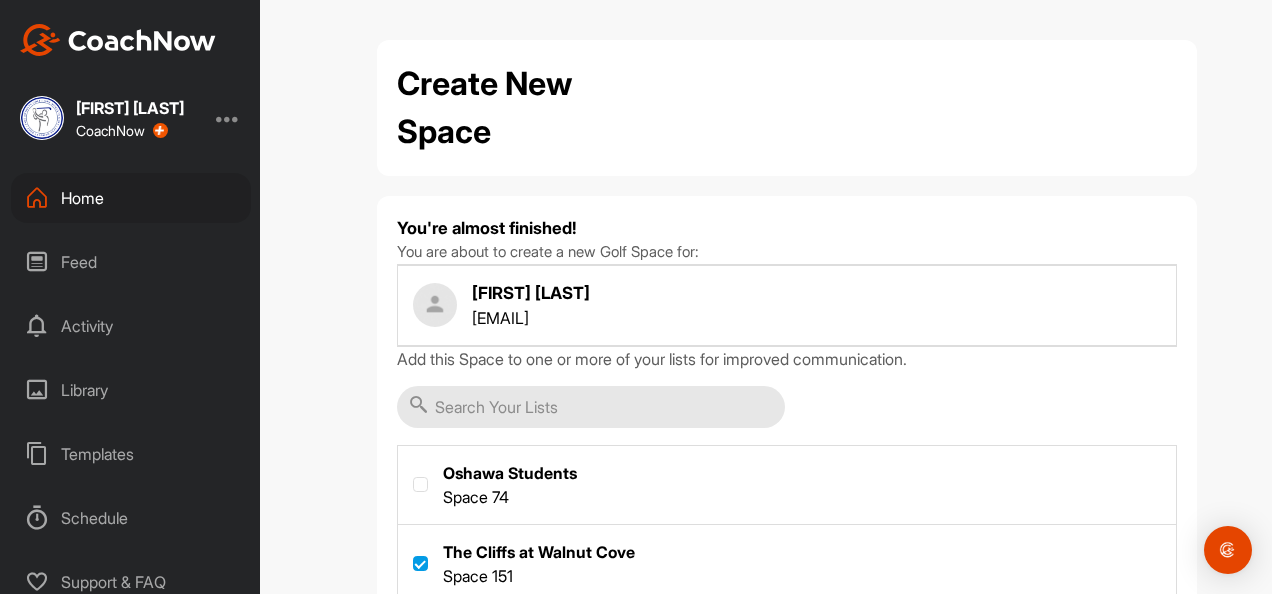 scroll, scrollTop: 137, scrollLeft: 0, axis: vertical 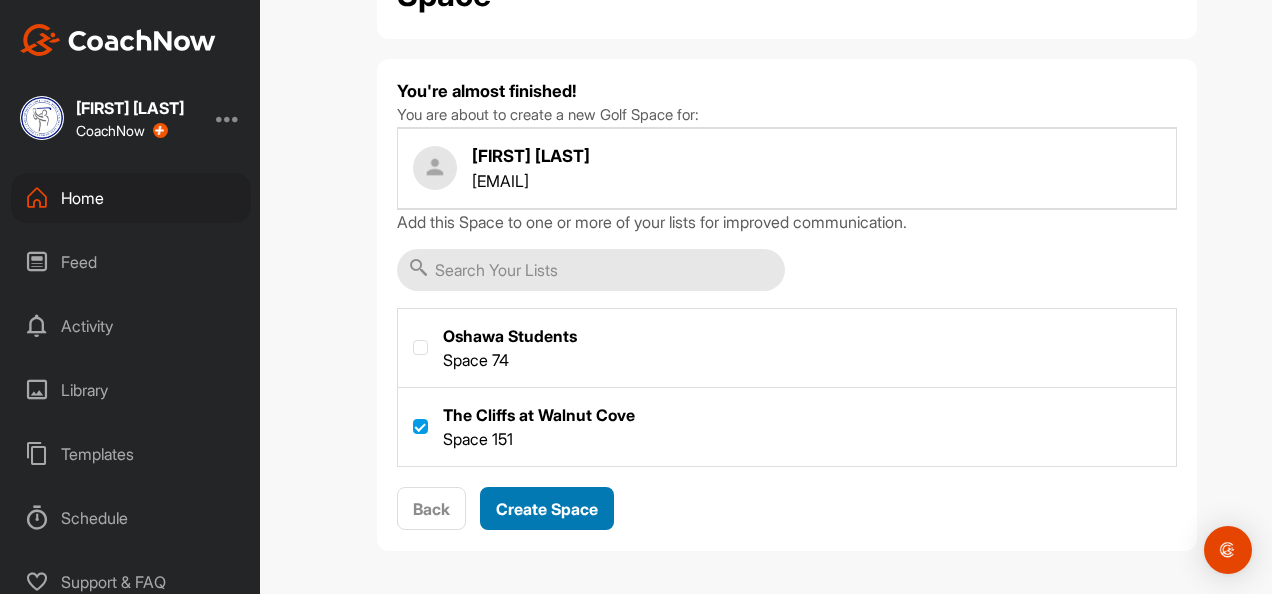 click on "Create Space" at bounding box center (547, 509) 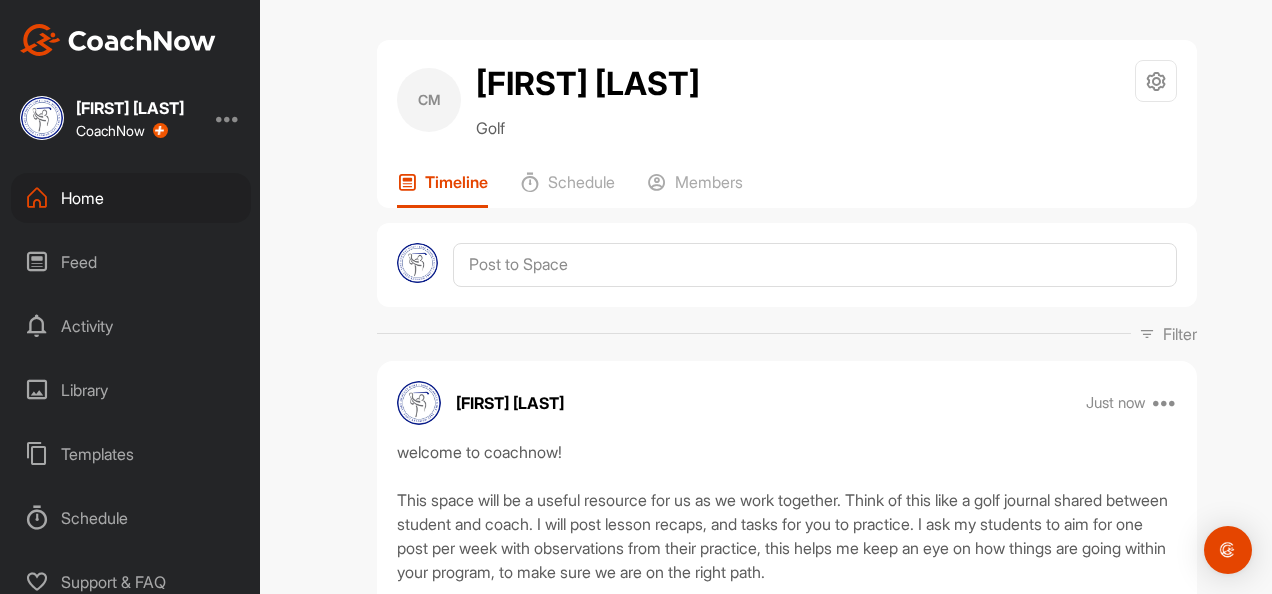 scroll, scrollTop: 1, scrollLeft: 0, axis: vertical 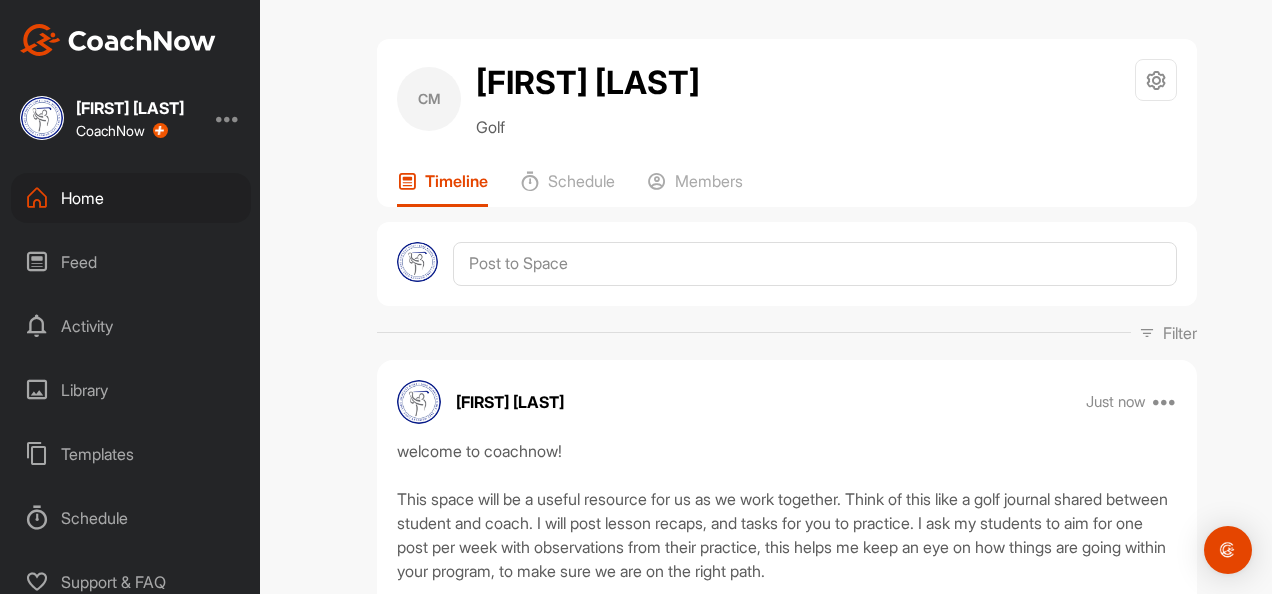 click on "Home" at bounding box center [131, 198] 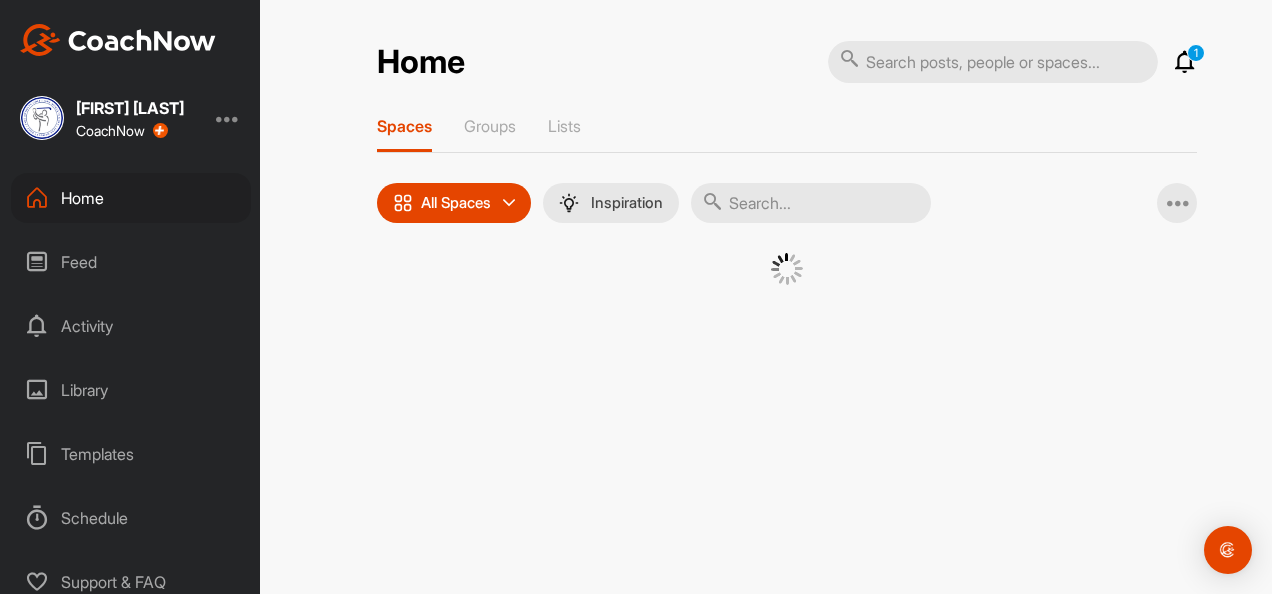 click on "Feed" at bounding box center (131, 262) 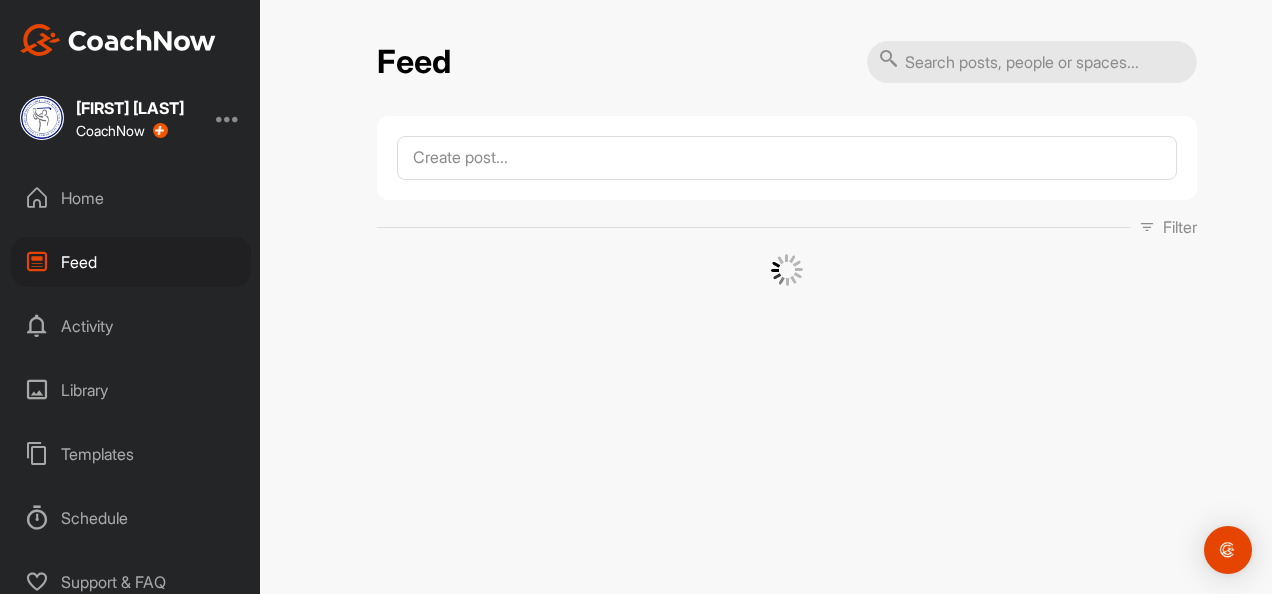 click on "Home" at bounding box center (131, 198) 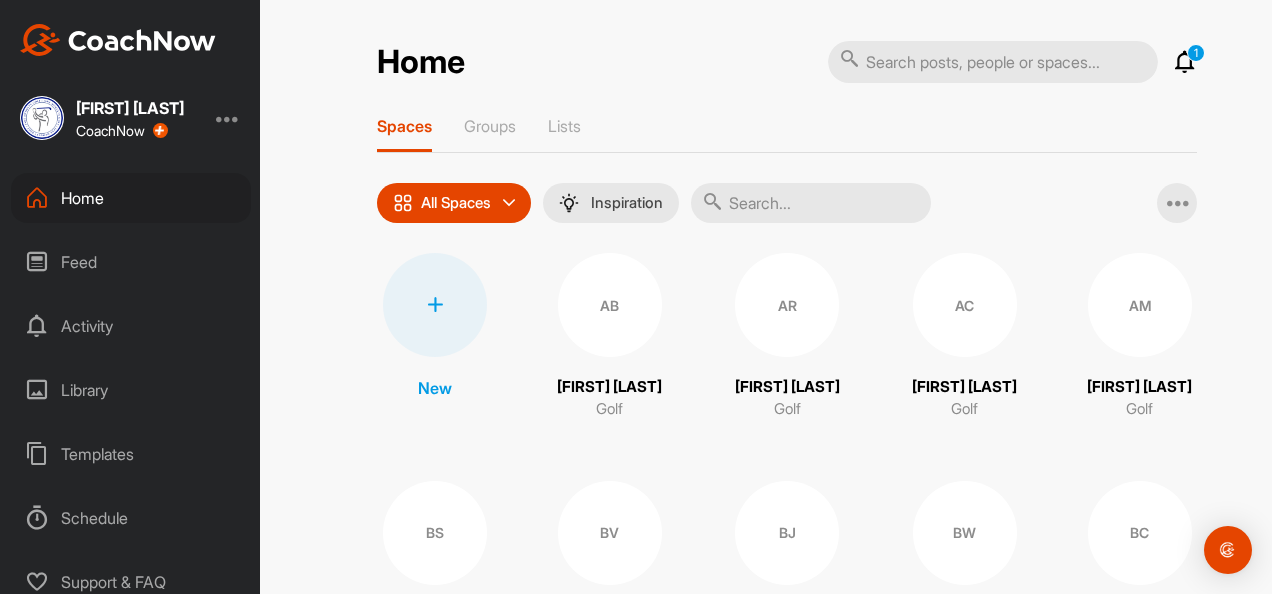 drag, startPoint x: 70, startPoint y: 250, endPoint x: 33, endPoint y: 260, distance: 38.327538 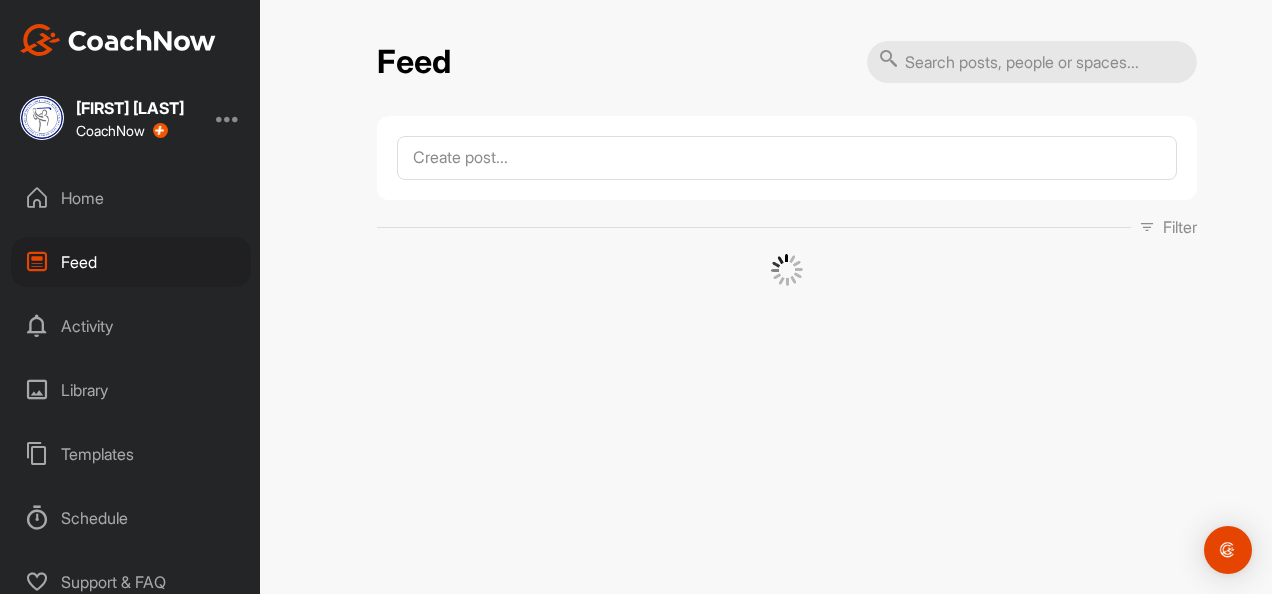 click on "Home" at bounding box center [131, 198] 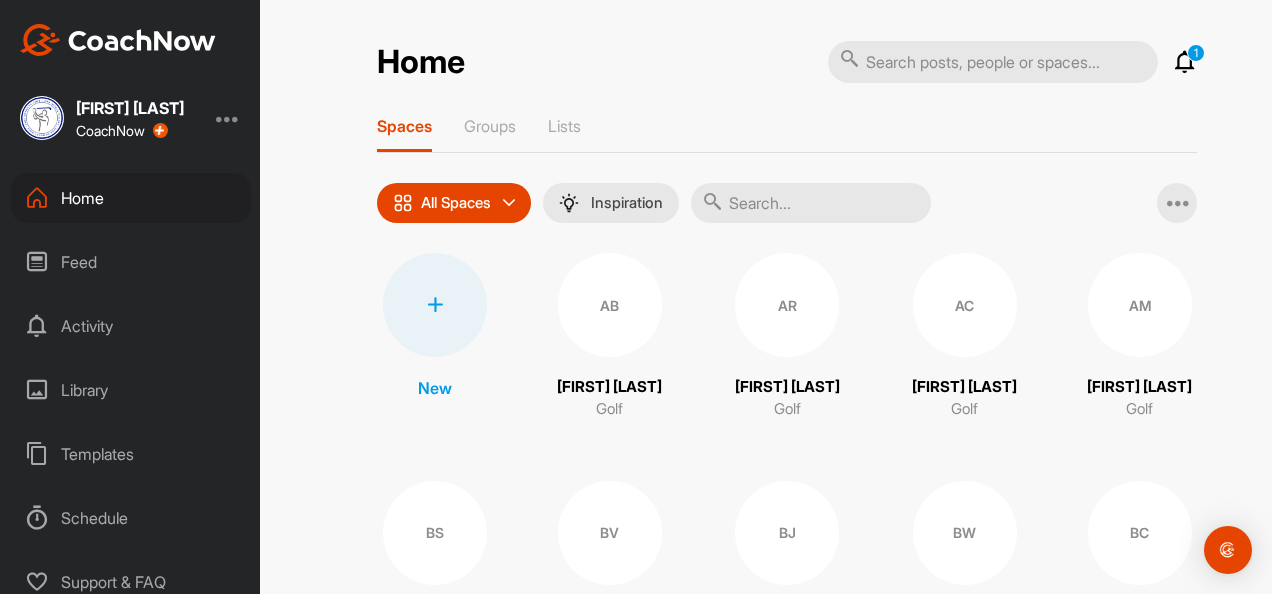 drag, startPoint x: 1187, startPoint y: 67, endPoint x: 1176, endPoint y: 59, distance: 13.601471 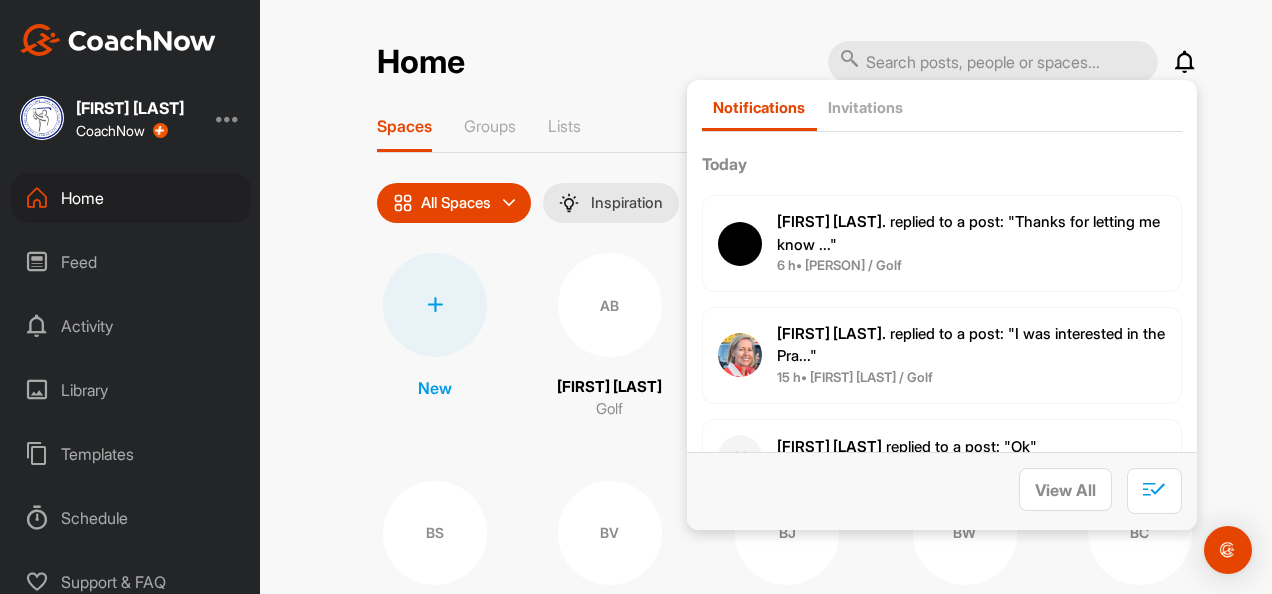 click at bounding box center (1185, 62) 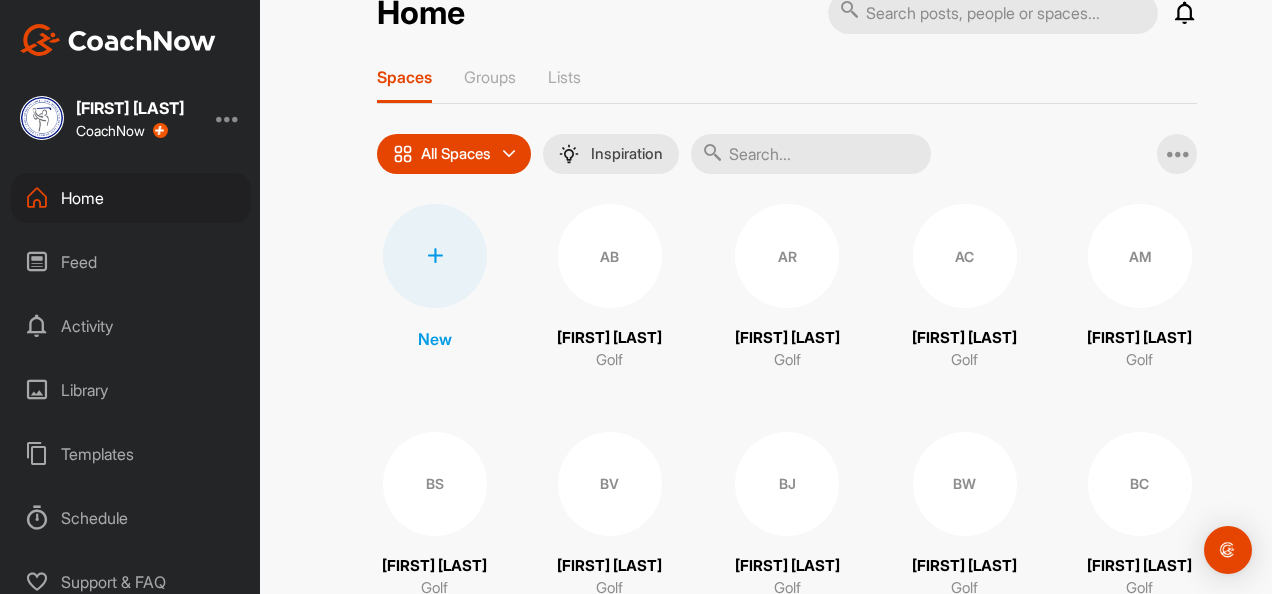 scroll, scrollTop: 0, scrollLeft: 0, axis: both 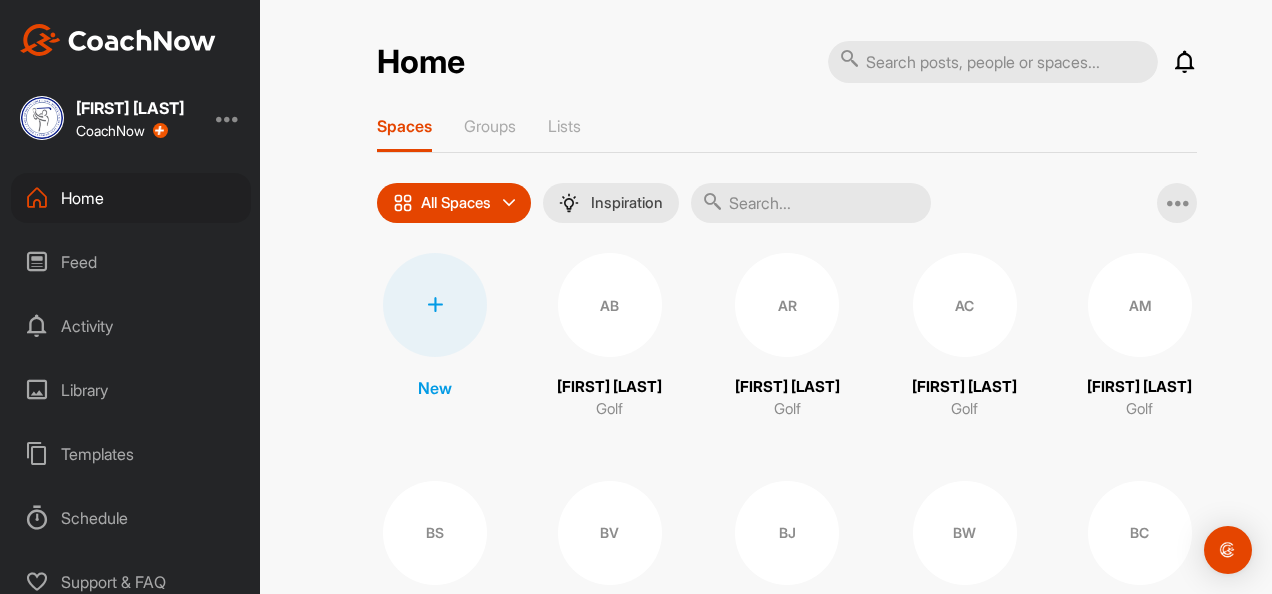 paste on "[EMAIL]" 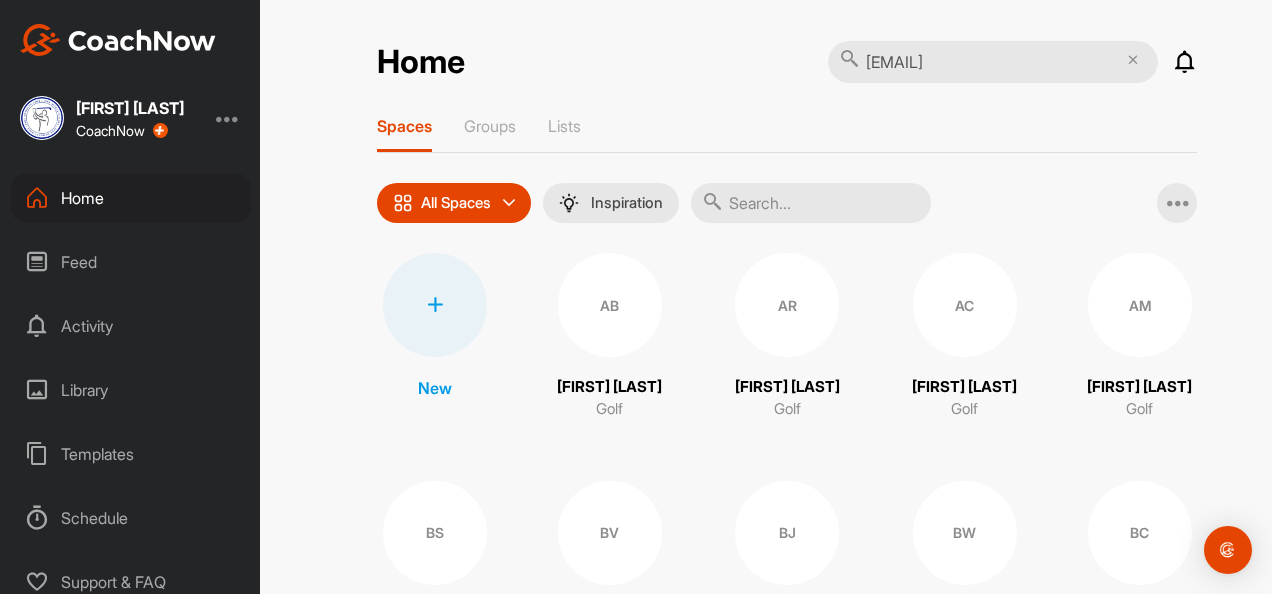 type on "[EMAIL]" 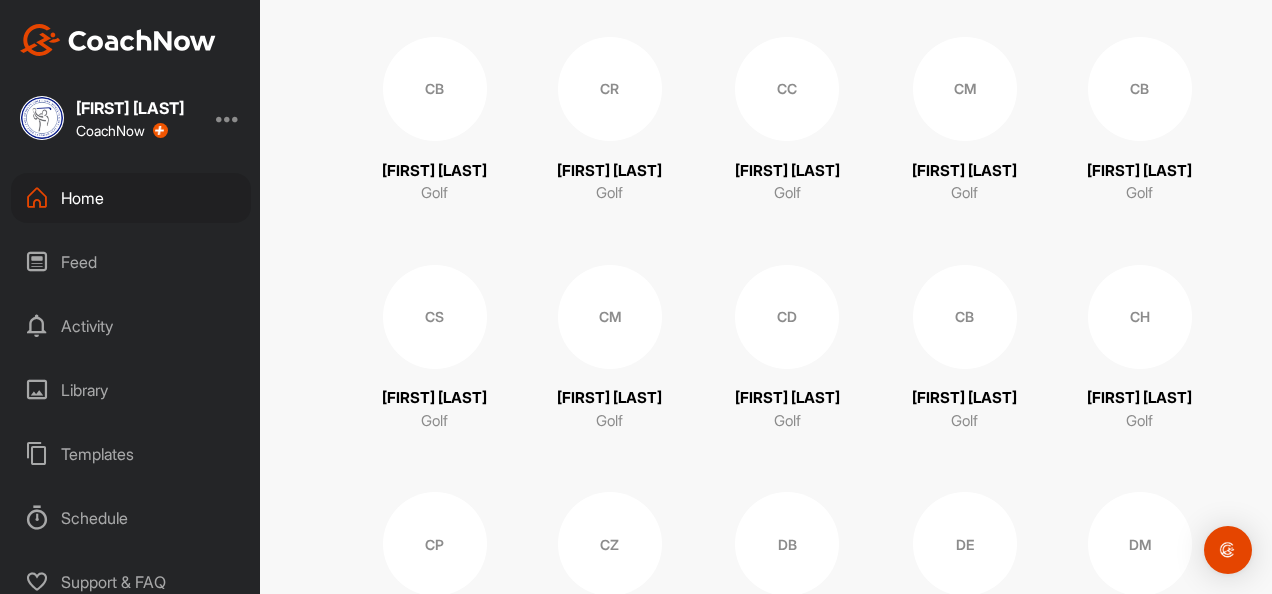 scroll, scrollTop: 1357, scrollLeft: 0, axis: vertical 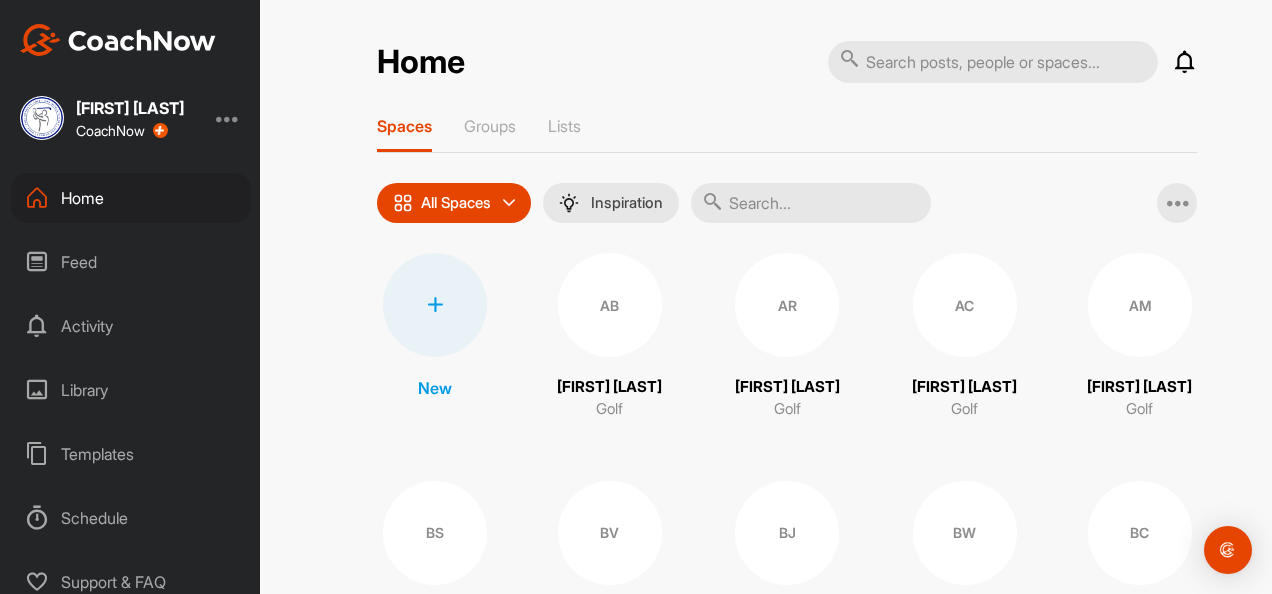 click at bounding box center [811, 203] 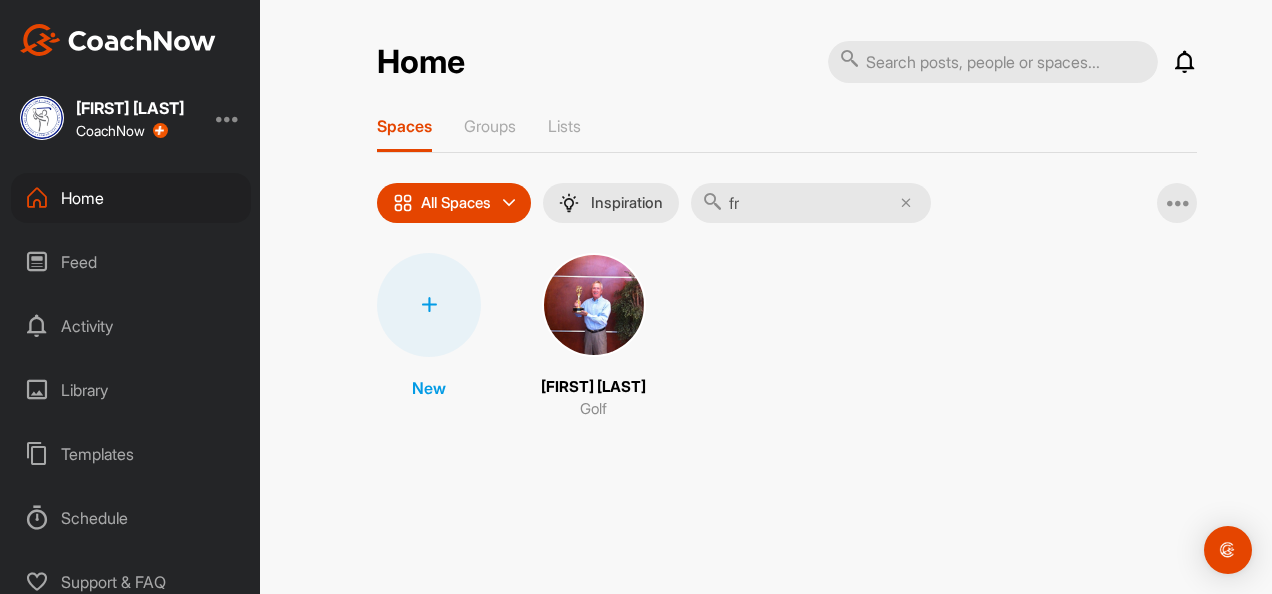 type on "f" 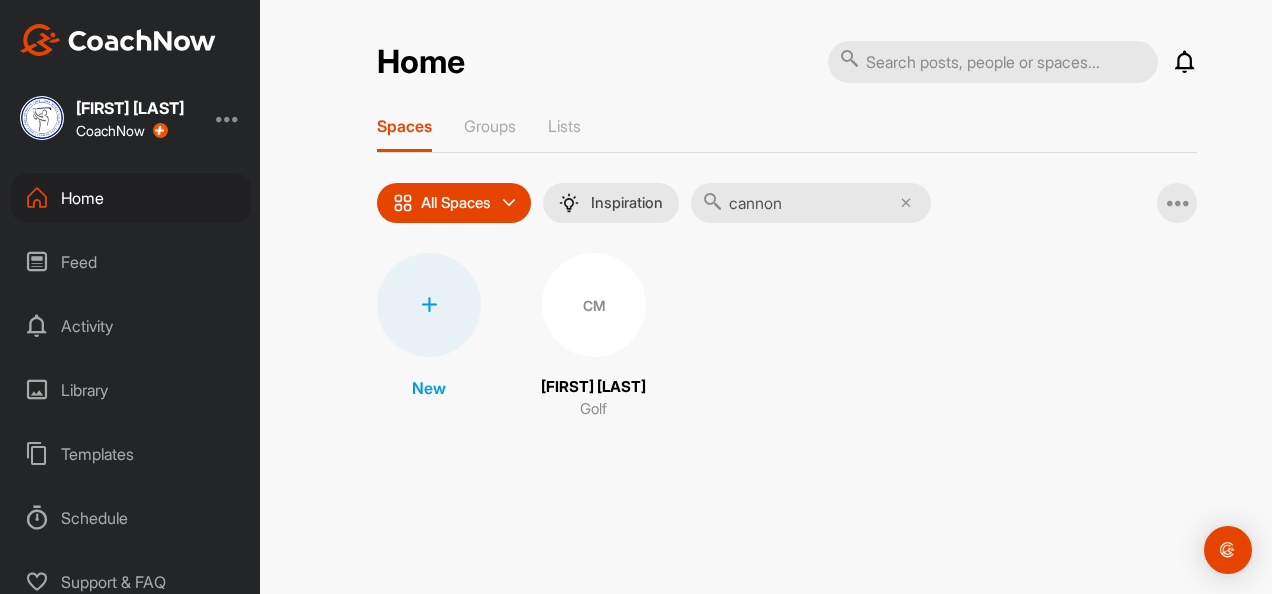type on "cannon" 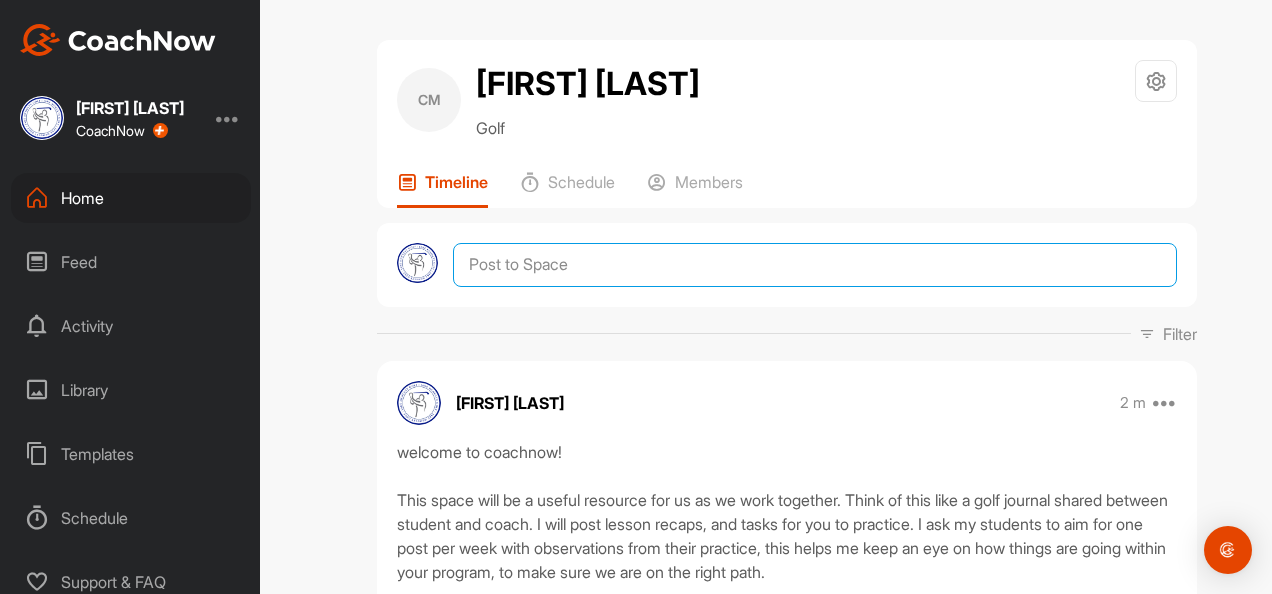 click at bounding box center [815, 265] 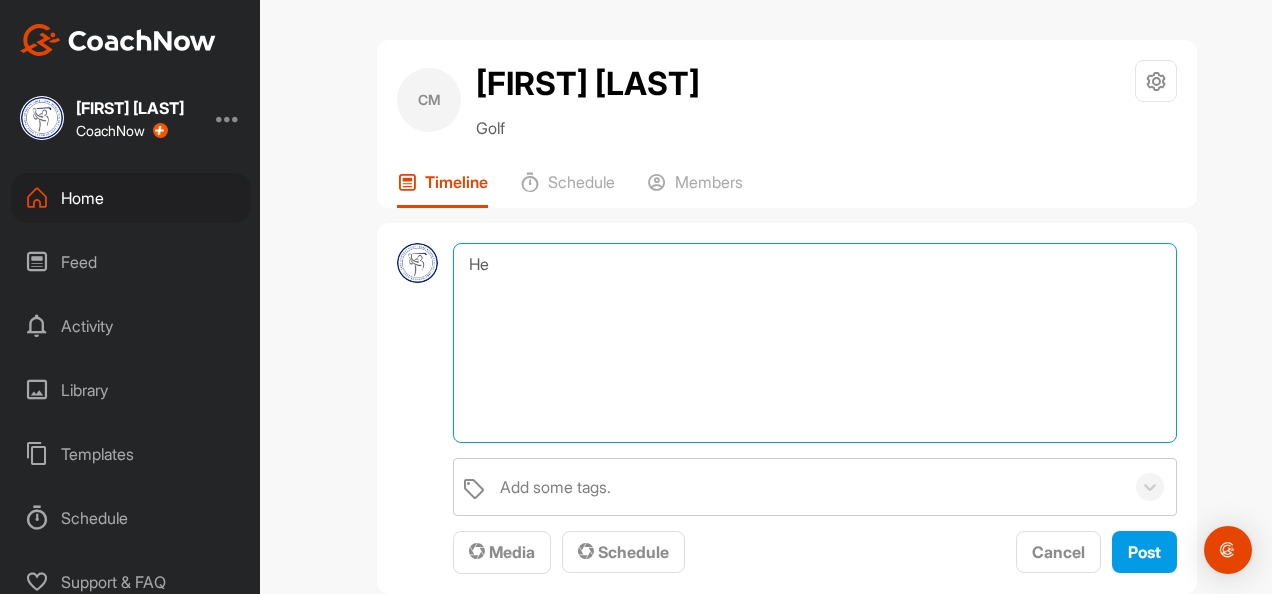type on "H" 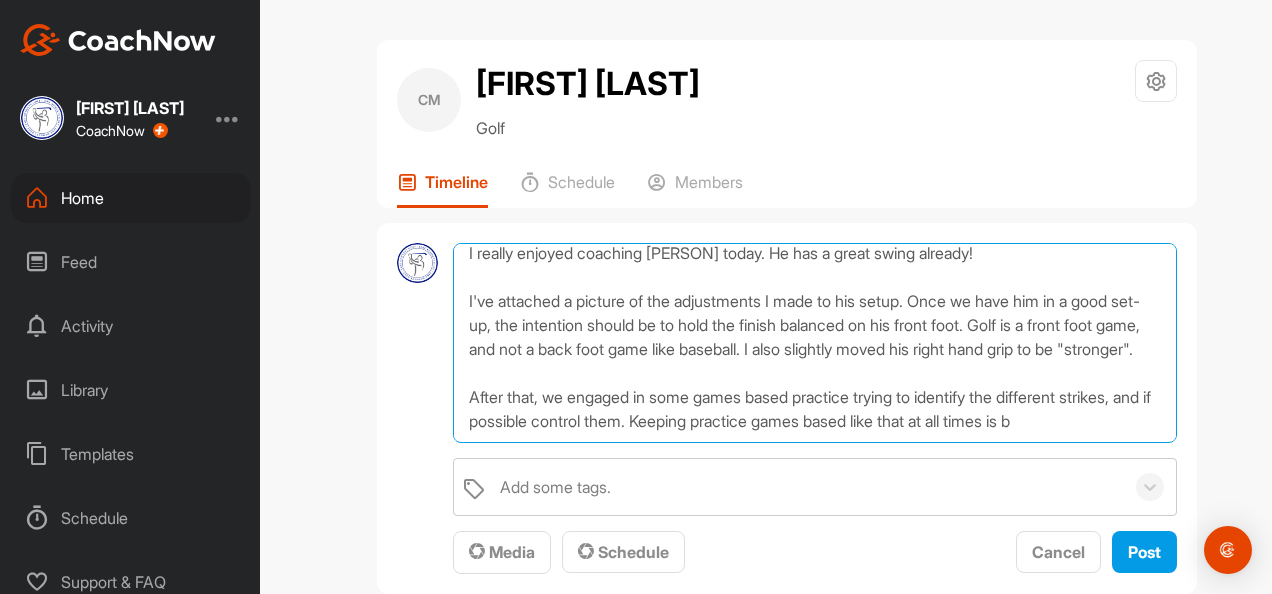 scroll, scrollTop: 47, scrollLeft: 0, axis: vertical 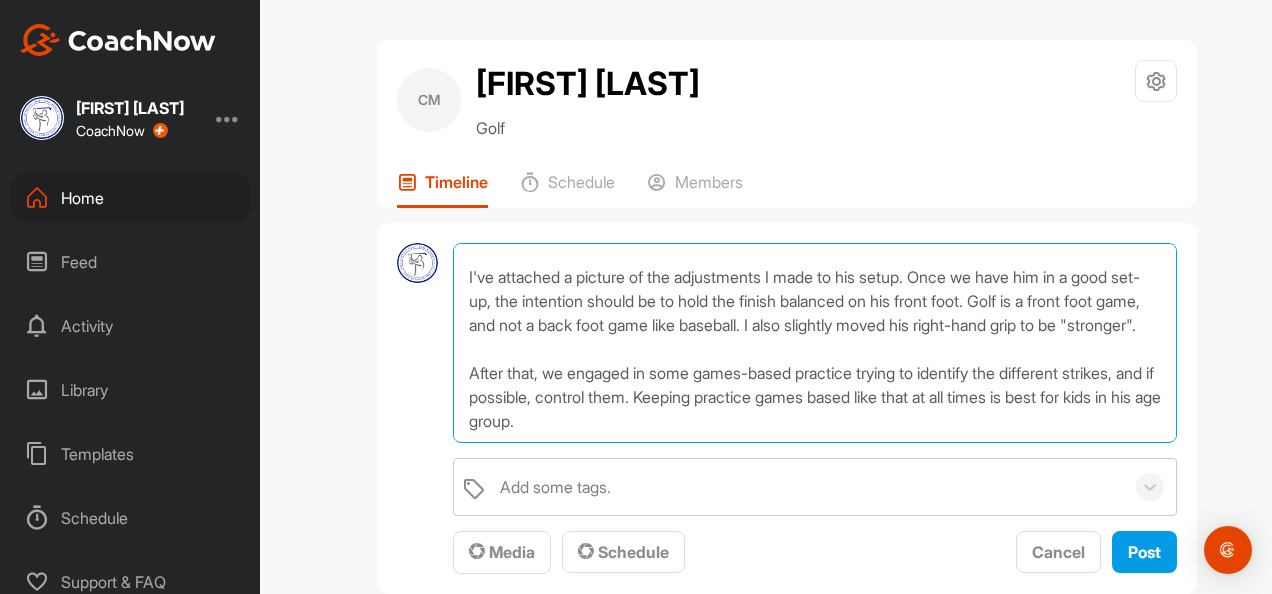 click on "I really enjoyed coaching [PERSON] today. He has a great swing already!
I've attached a picture of the adjustments I made to his setup. Once we have him in a good set-up, the intention should be to hold the finish balanced on his front foot. Golf is a front foot game, and not a back foot game like baseball. I also slightly moved his right-hand grip to be "stronger".
After that, we engaged in some games-based practice trying to identify the different strikes, and if possible, control them. Keeping practice games based like that at all times is best for kids in his age group." at bounding box center (815, 343) 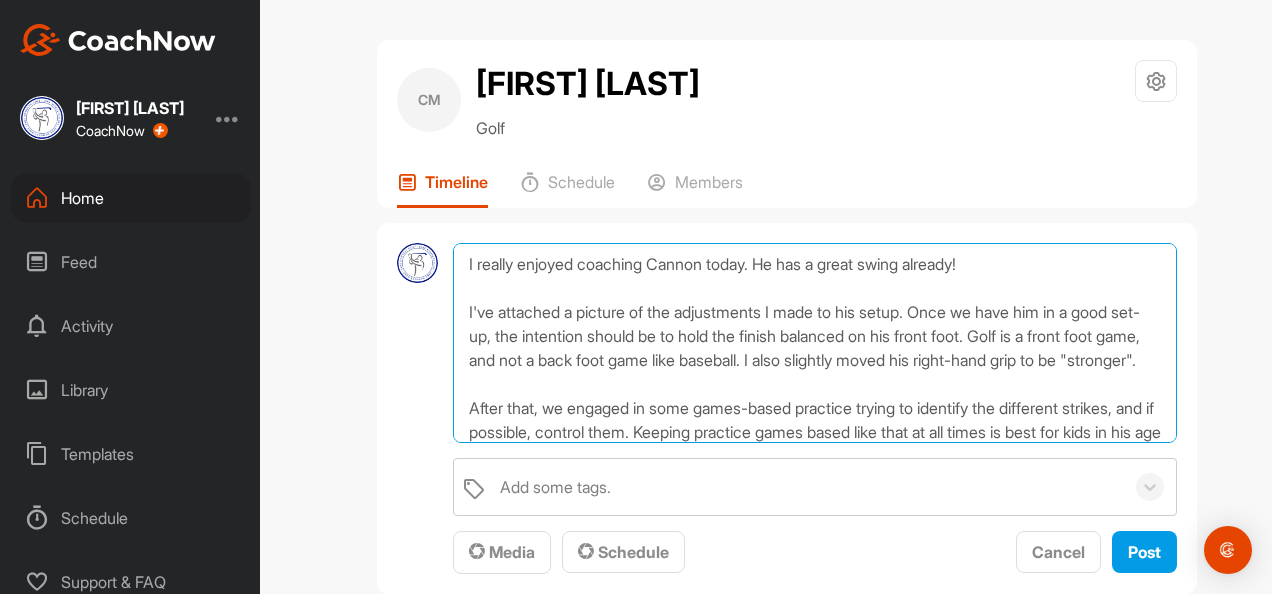 scroll, scrollTop: 58, scrollLeft: 0, axis: vertical 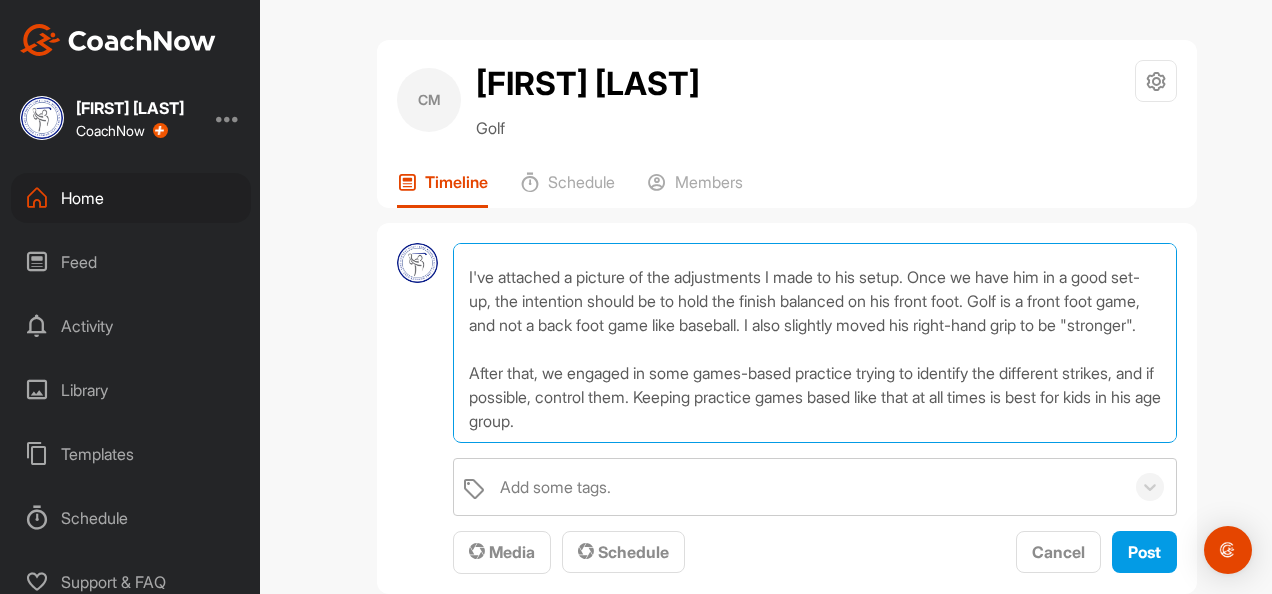 drag, startPoint x: 772, startPoint y: 432, endPoint x: 793, endPoint y: 454, distance: 30.413813 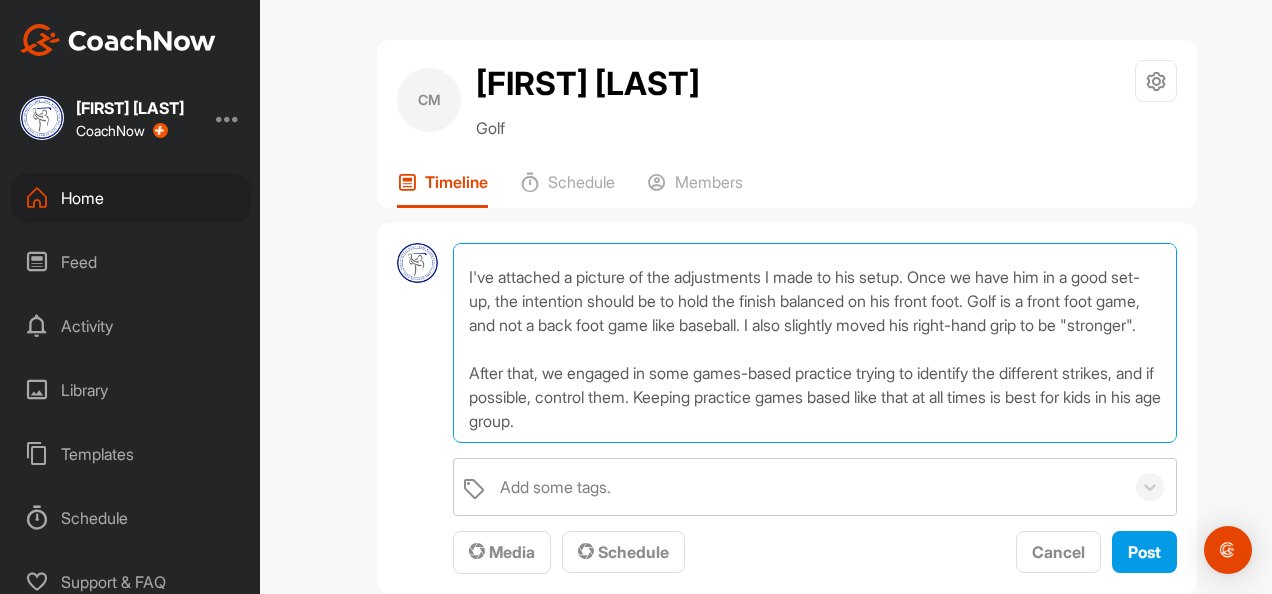 scroll, scrollTop: 95, scrollLeft: 0, axis: vertical 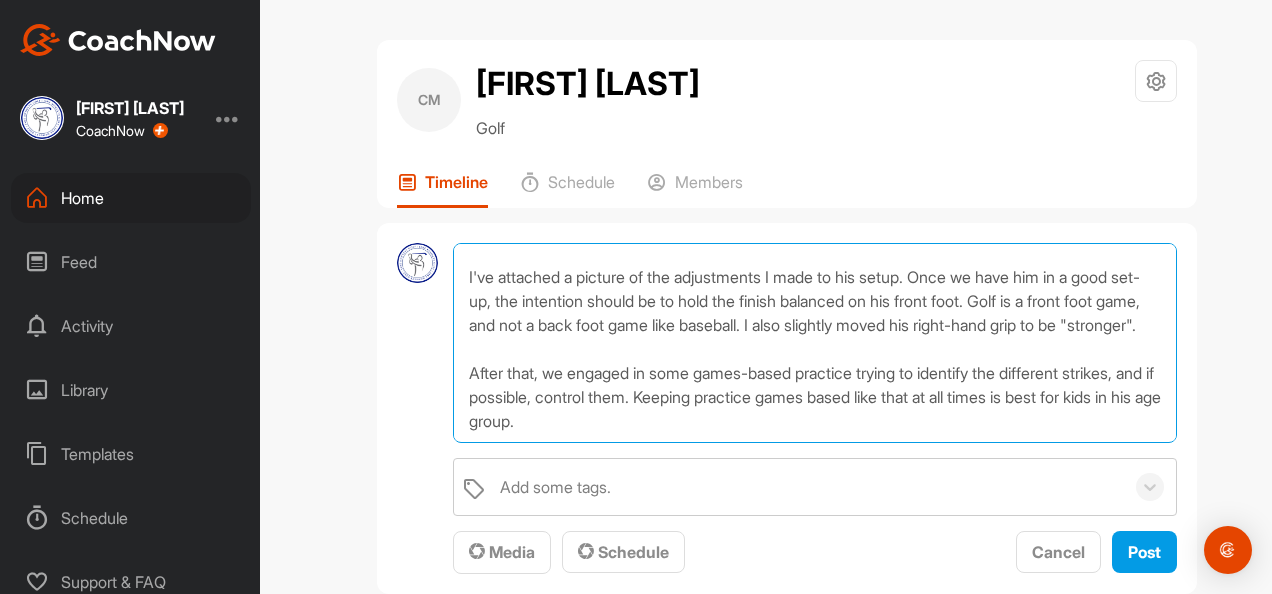 drag, startPoint x: 696, startPoint y: 402, endPoint x: 712, endPoint y: 450, distance: 50.596443 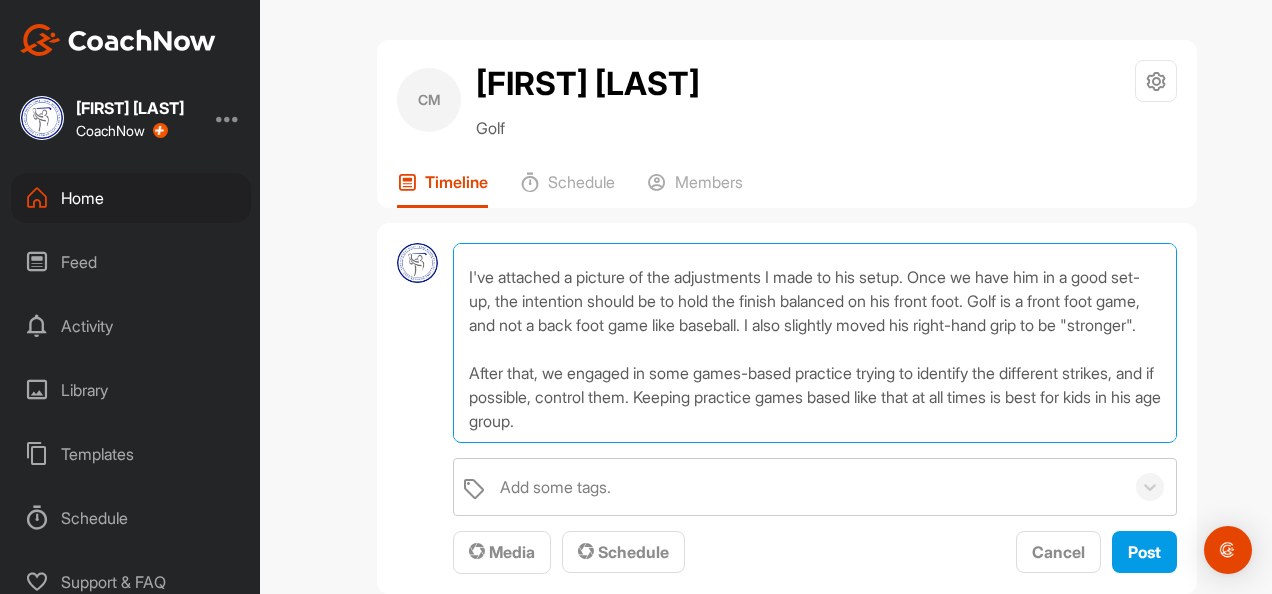 drag, startPoint x: 463, startPoint y: 323, endPoint x: 696, endPoint y: 384, distance: 240.85265 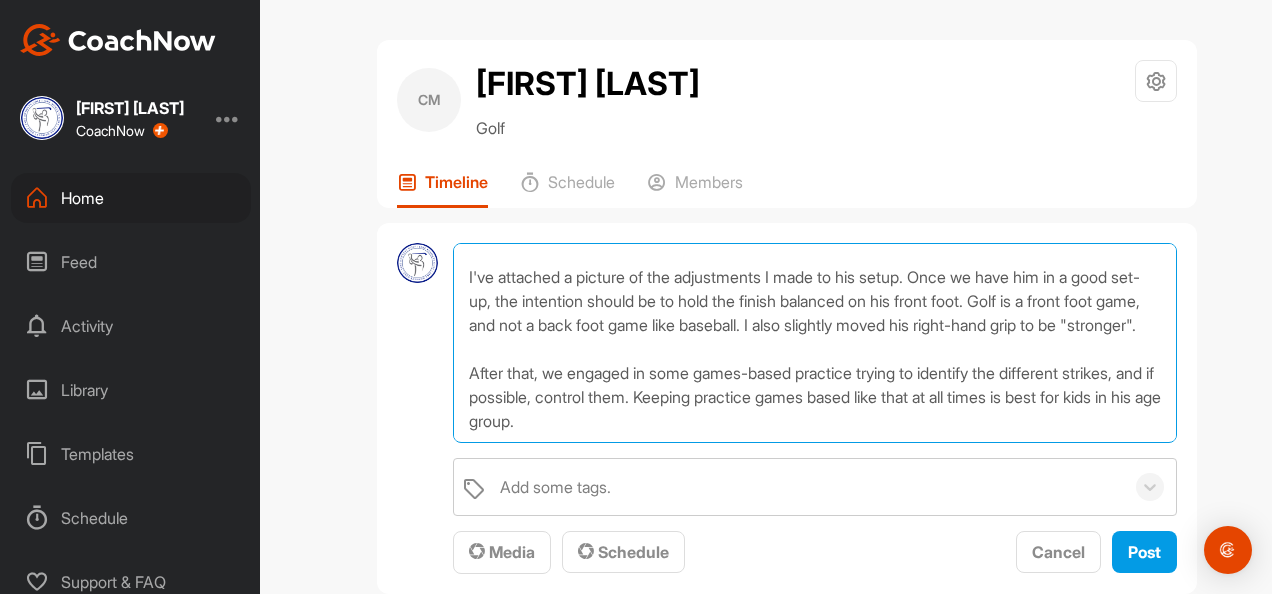 scroll, scrollTop: 106, scrollLeft: 0, axis: vertical 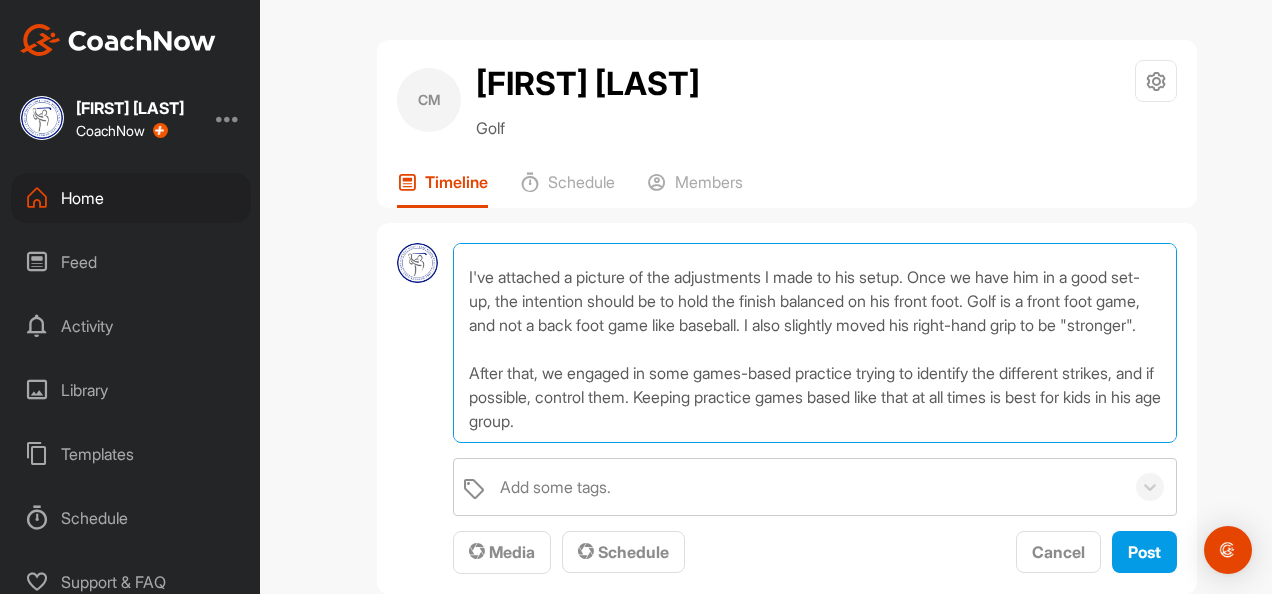 click on "I really enjoyed coaching Cannon today. He has a great swing already!
I've attached a picture of the adjustments I made to his setup. Once we have him in a good set-up, the intention should be to hold the finish balanced on his front foot. Golf is a front foot game, and not a back foot game like baseball. I also slightly moved his right-hand grip to be "stronger".
After that, we engaged in some games-based practice trying to identify the different strikes, and if possible, control them. Keeping practice games based like that at all times is best for kids in his age group." at bounding box center (815, 343) 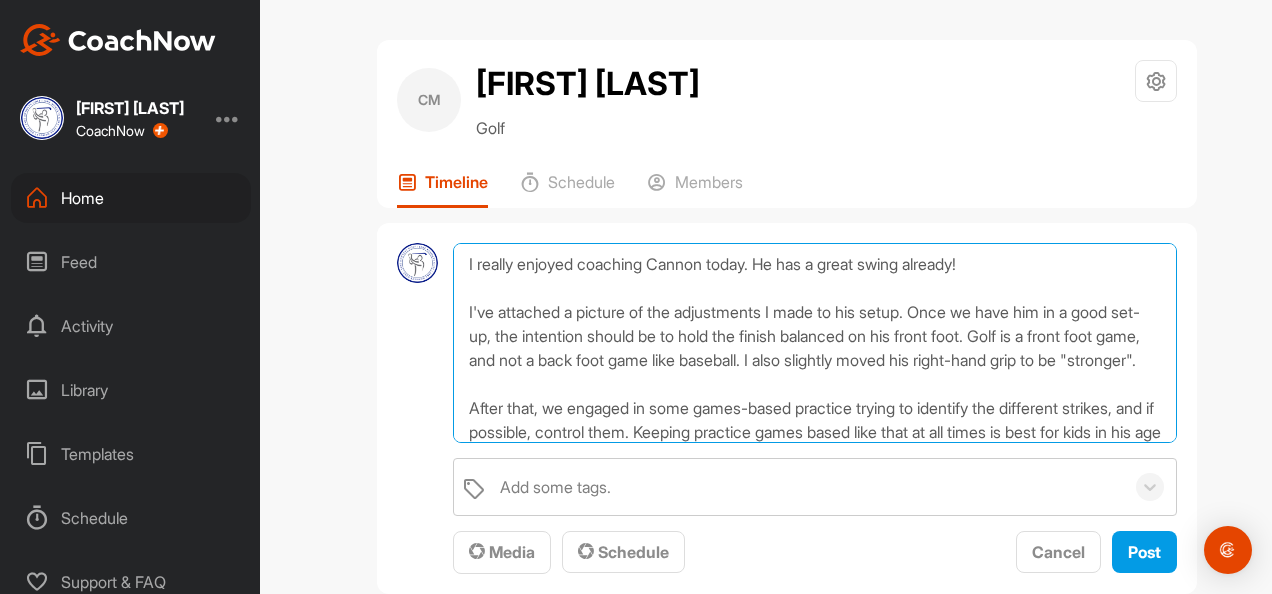scroll, scrollTop: 106, scrollLeft: 0, axis: vertical 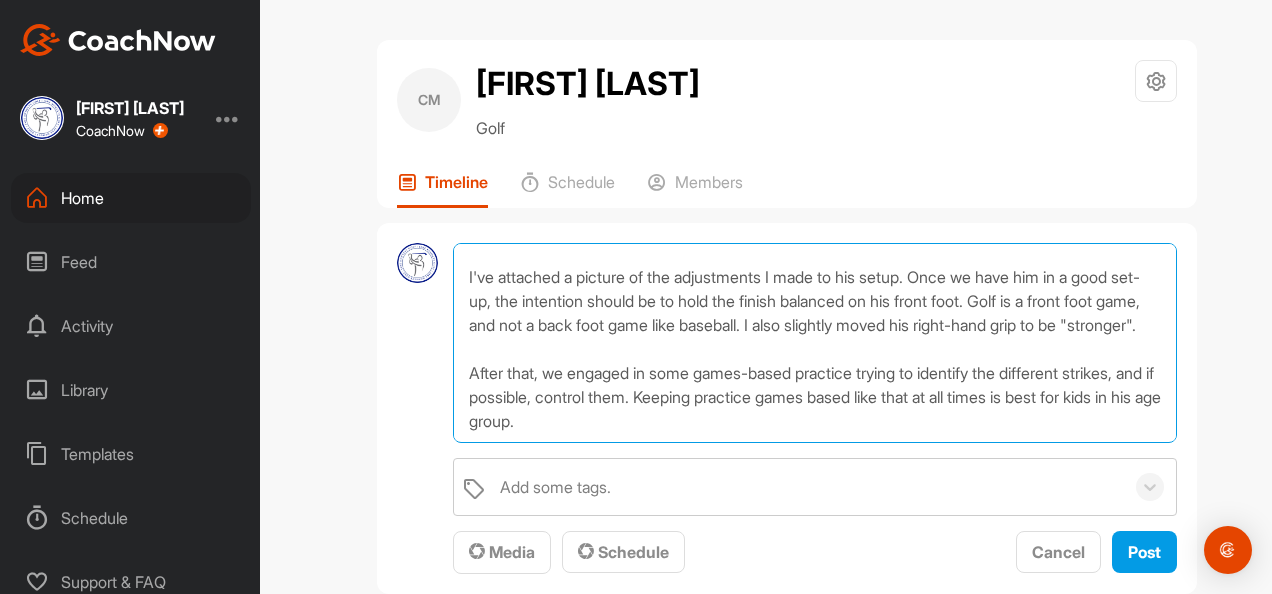 drag, startPoint x: 709, startPoint y: 398, endPoint x: 728, endPoint y: 380, distance: 26.172504 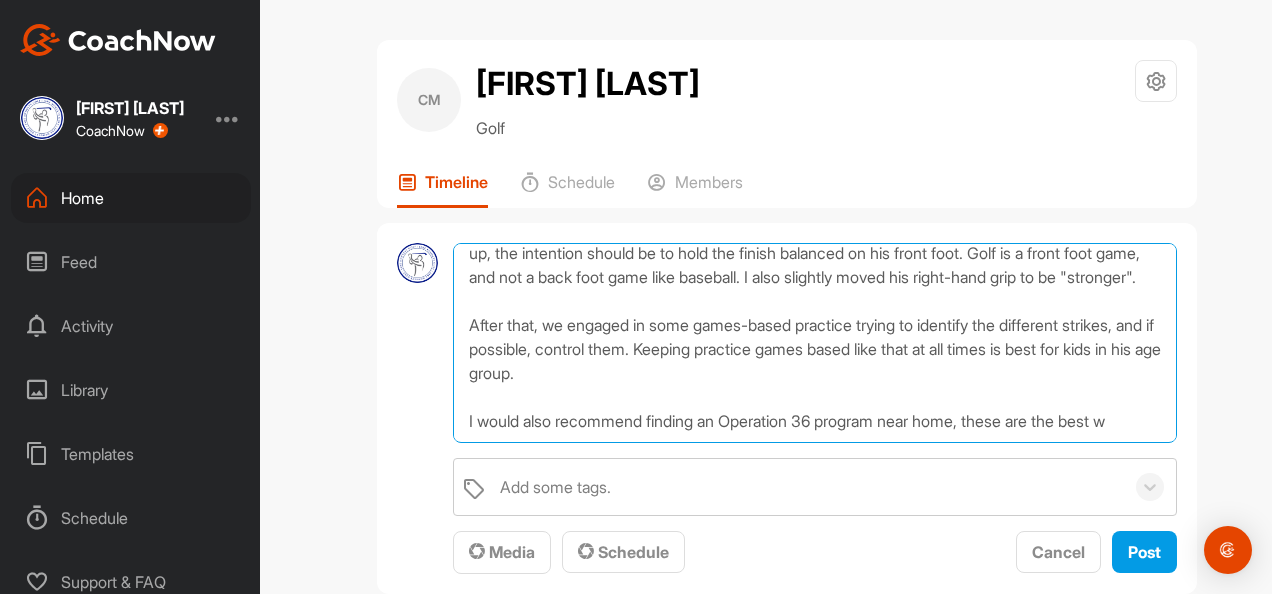 scroll, scrollTop: 119, scrollLeft: 0, axis: vertical 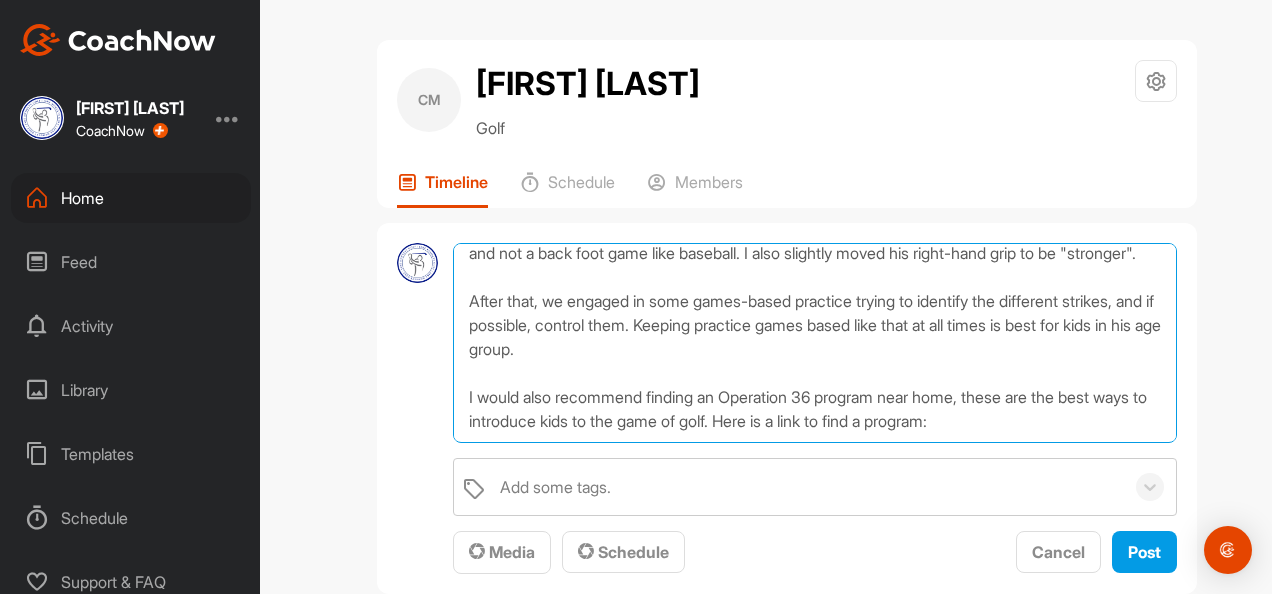 paste on "https://operation36golf.com/community-map" 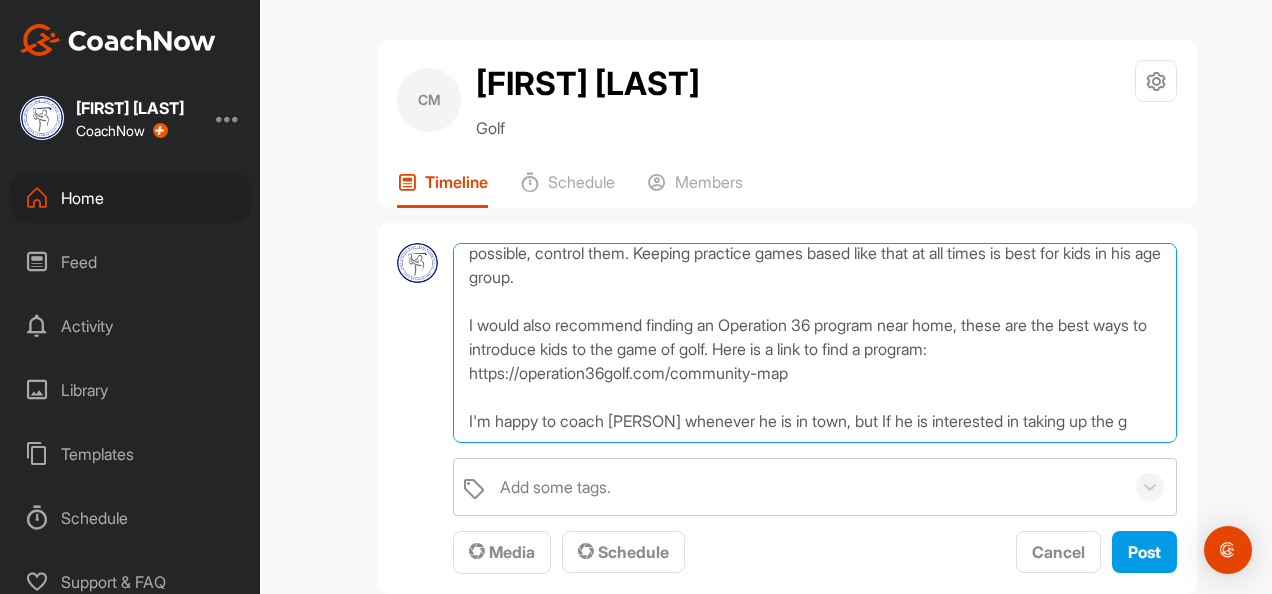 scroll, scrollTop: 215, scrollLeft: 0, axis: vertical 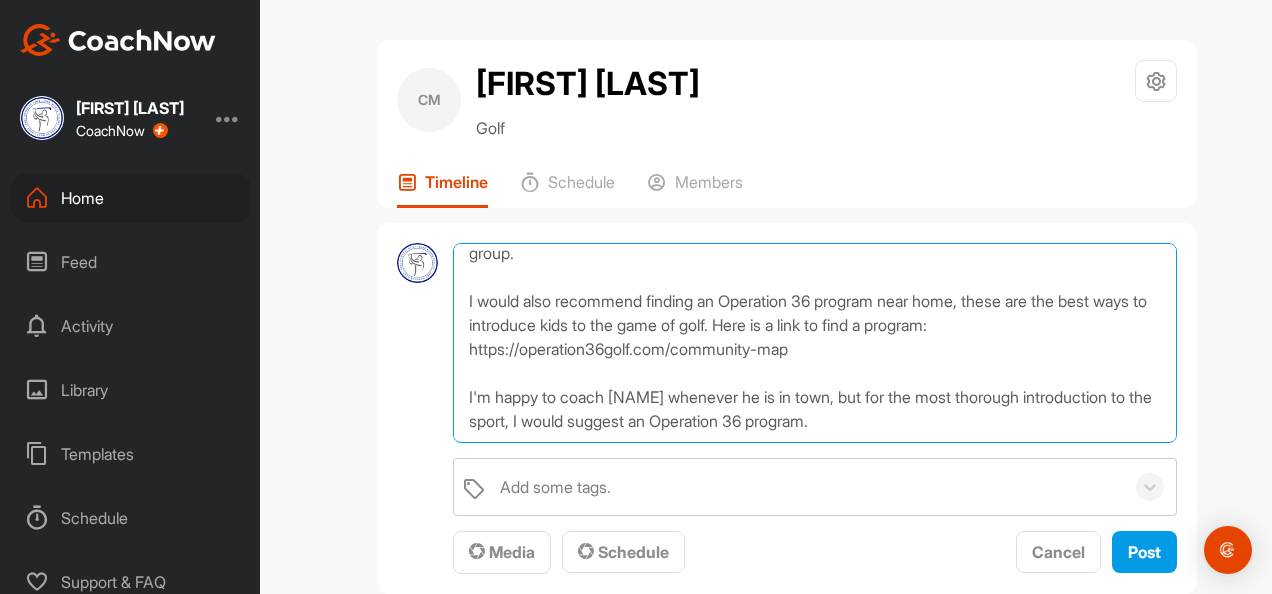 click on "I really enjoyed coaching [NAME] today. He has a great swing already!
I've attached a picture of the adjustments I made to his setup. Once we have him in a good set-up, the intention should be to hold the finish balanced on his front foot. Golf is a front foot game, and not a back foot game like baseball. I also slightly moved his right-hand grip to be "stronger".
After that, we engaged in some games-based practice trying to identify the different strikes, and if possible, control them. Keeping practice games based like that at all times is best for kids in his age group.
I would also recommend finding an Operation 36 program near home, these are the best ways to introduce kids to the game of golf. Here is a link to find a program: https://operation36golf.com/community-map
I'm happy to coach [NAME] whenever he is in town, but for the most thorough introduction to the sport, I would suggest an Operation 36 program." at bounding box center [815, 343] 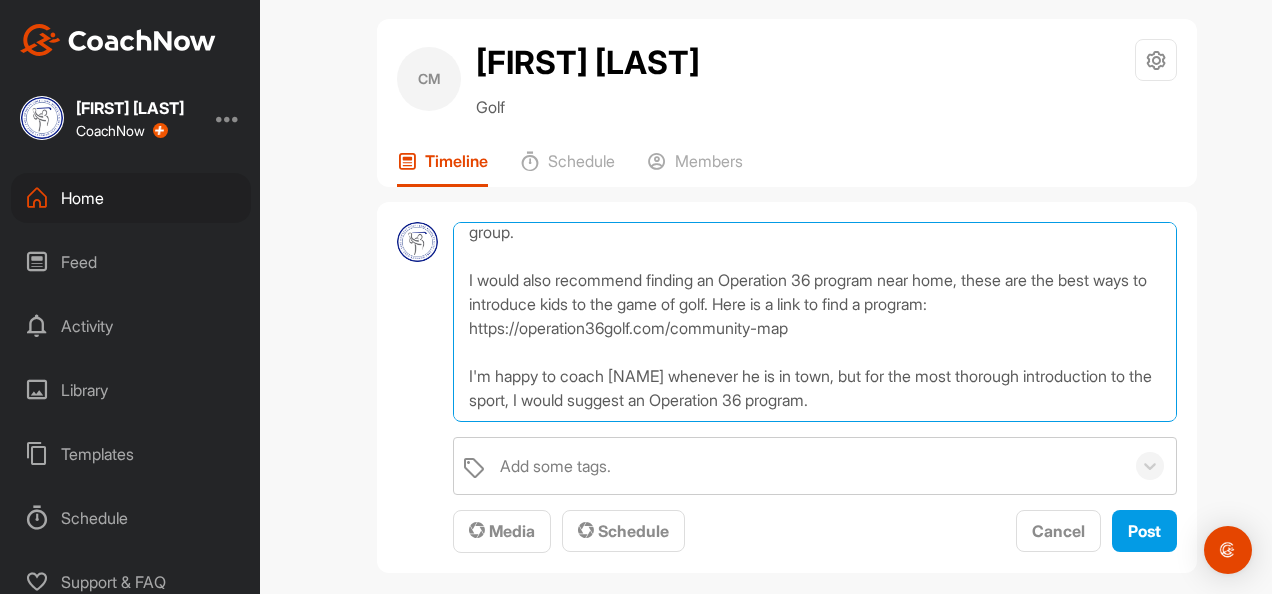 click on "I really enjoyed coaching [NAME] today. He has a great swing already!
I've attached a picture of the adjustments I made to his setup. Once we have him in a good set-up, the intention should be to hold the finish balanced on his front foot. Golf is a front foot game, and not a back foot game like baseball. I also slightly moved his right-hand grip to be "stronger".
After that, we engaged in some games-based practice trying to identify the different strikes, and if possible, control them. Keeping practice games based like that at all times is best for kids in his age group.
I would also recommend finding an Operation 36 program near home, these are the best ways to introduce kids to the game of golf. Here is a link to find a program: https://operation36golf.com/community-map
I'm happy to coach [NAME] whenever he is in town, but for the most thorough introduction to the sport, I would suggest an Operation 36 program." at bounding box center (815, 322) 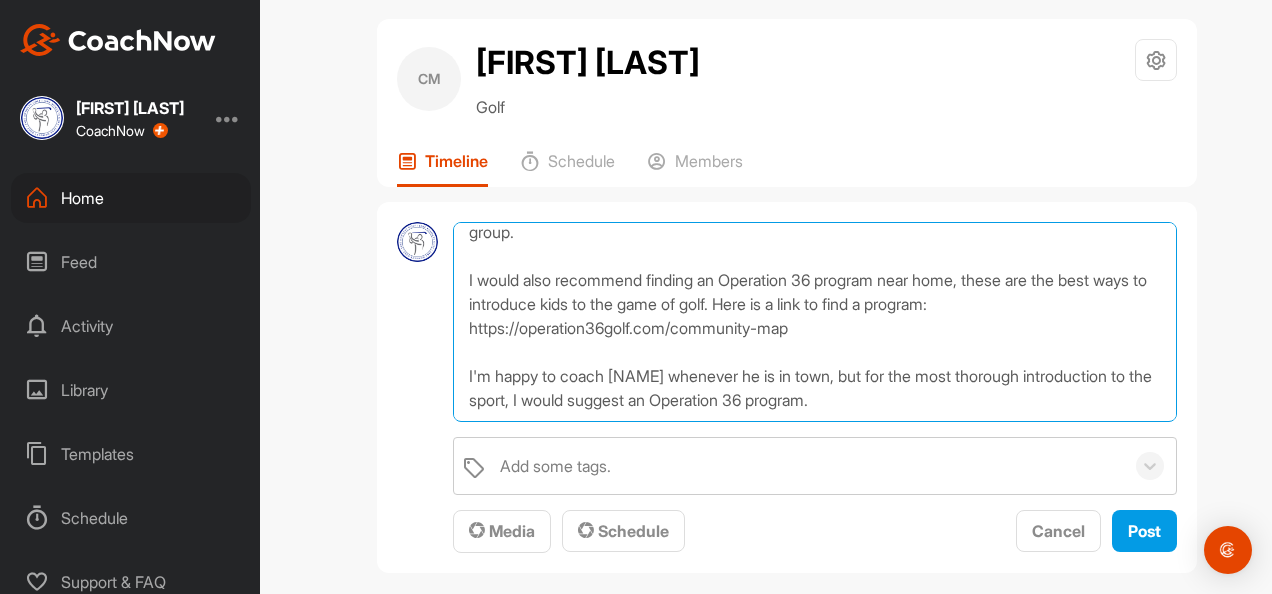 scroll, scrollTop: 250, scrollLeft: 0, axis: vertical 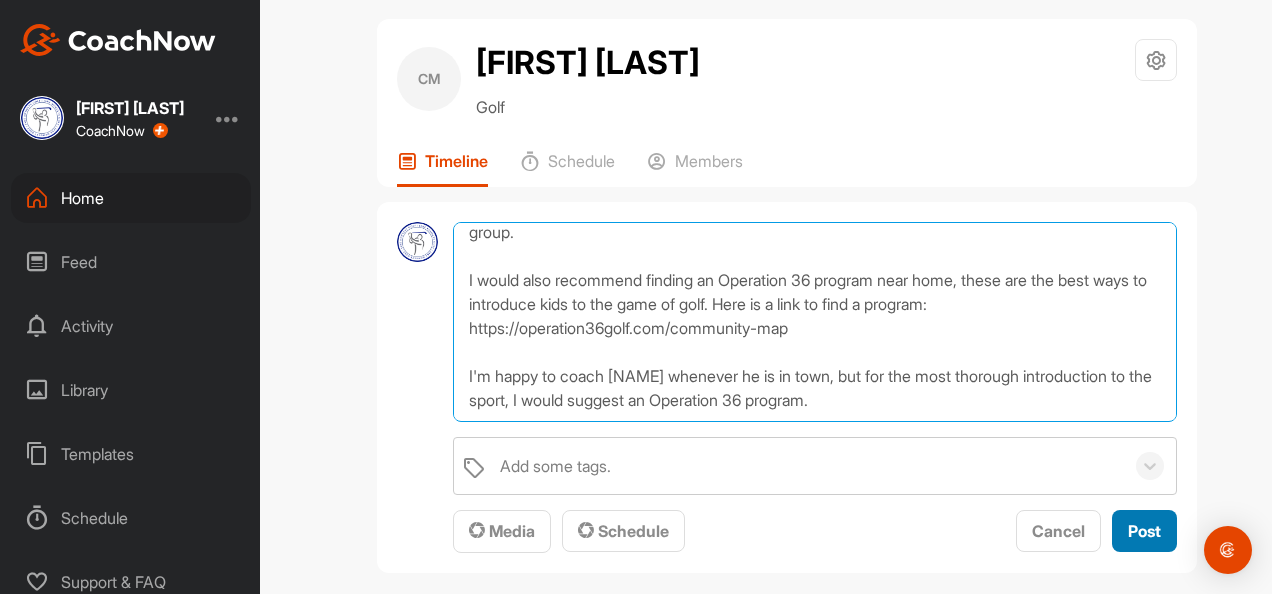 type on "I really enjoyed coaching [NAME] today. He has a great swing already!
I've attached a picture of the adjustments I made to his setup. Once we have him in a good set-up, the intention should be to hold the finish balanced on his front foot. Golf is a front foot game, and not a back foot game like baseball. I also slightly moved his right-hand grip to be "stronger".
After that, we engaged in some games-based practice trying to identify the different strikes, and if possible, control them. Keeping practice games based like that at all times is best for kids in his age group.
I would also recommend finding an Operation 36 program near home, these are the best ways to introduce kids to the game of golf. Here is a link to find a program: https://operation36golf.com/community-map
I'm happy to coach [NAME] whenever he is in town, but for the most thorough introduction to the sport, I would suggest an Operation 36 program." 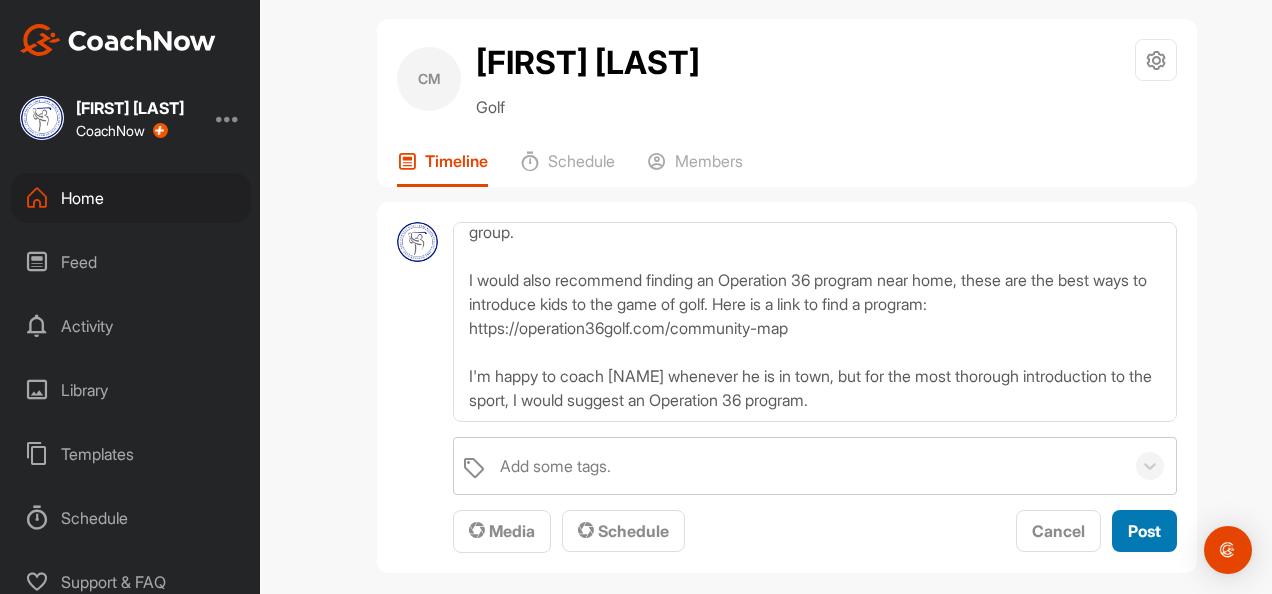 click on "Post" at bounding box center [1144, 531] 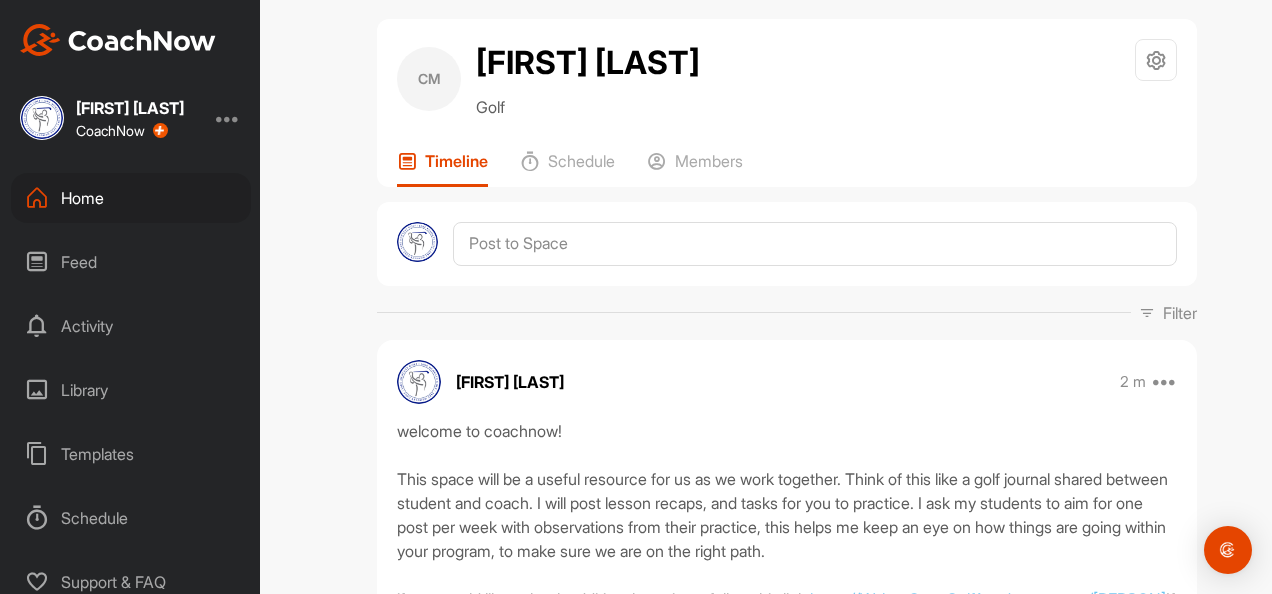 scroll, scrollTop: 0, scrollLeft: 0, axis: both 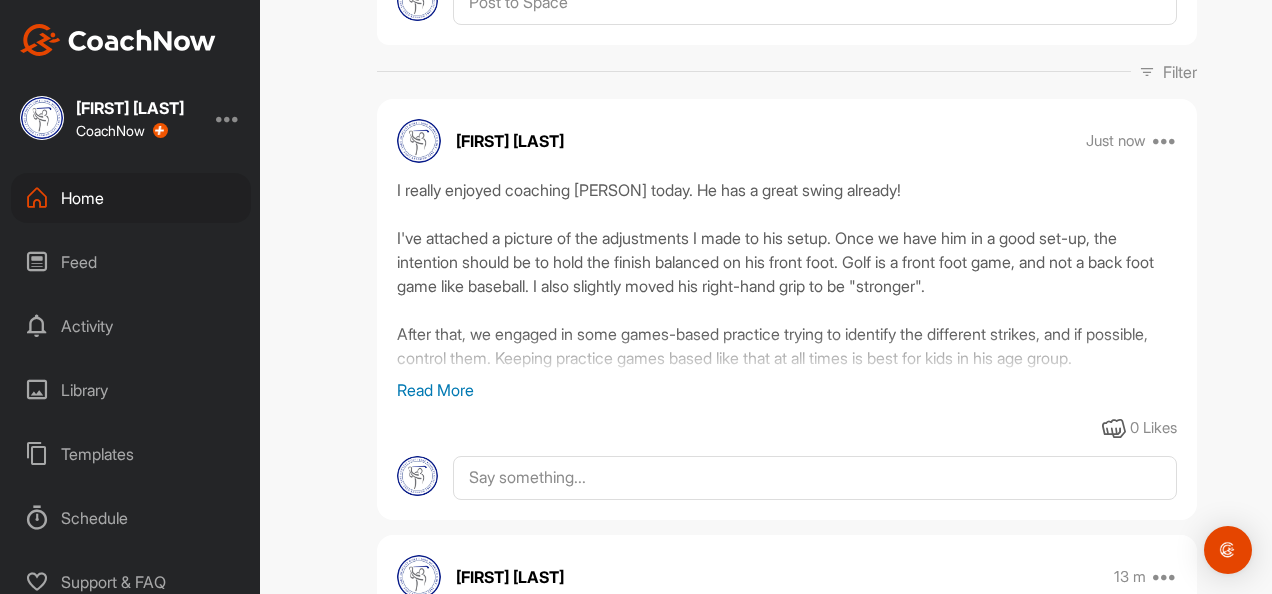 click on "Read More" at bounding box center [787, 390] 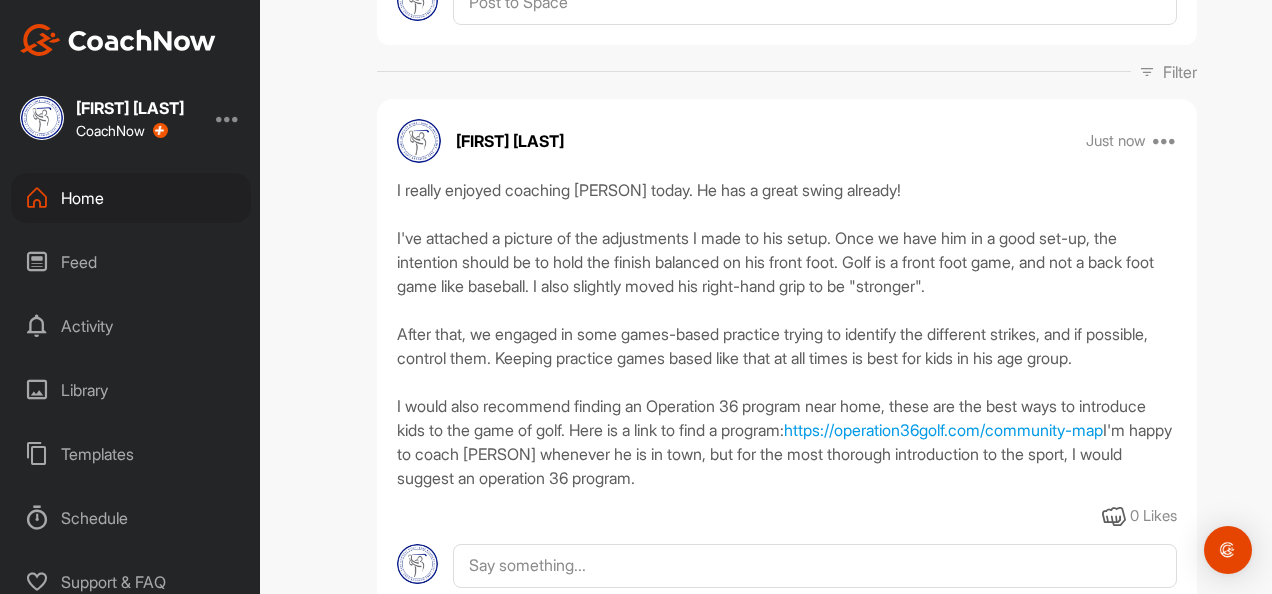 scroll, scrollTop: 0, scrollLeft: 0, axis: both 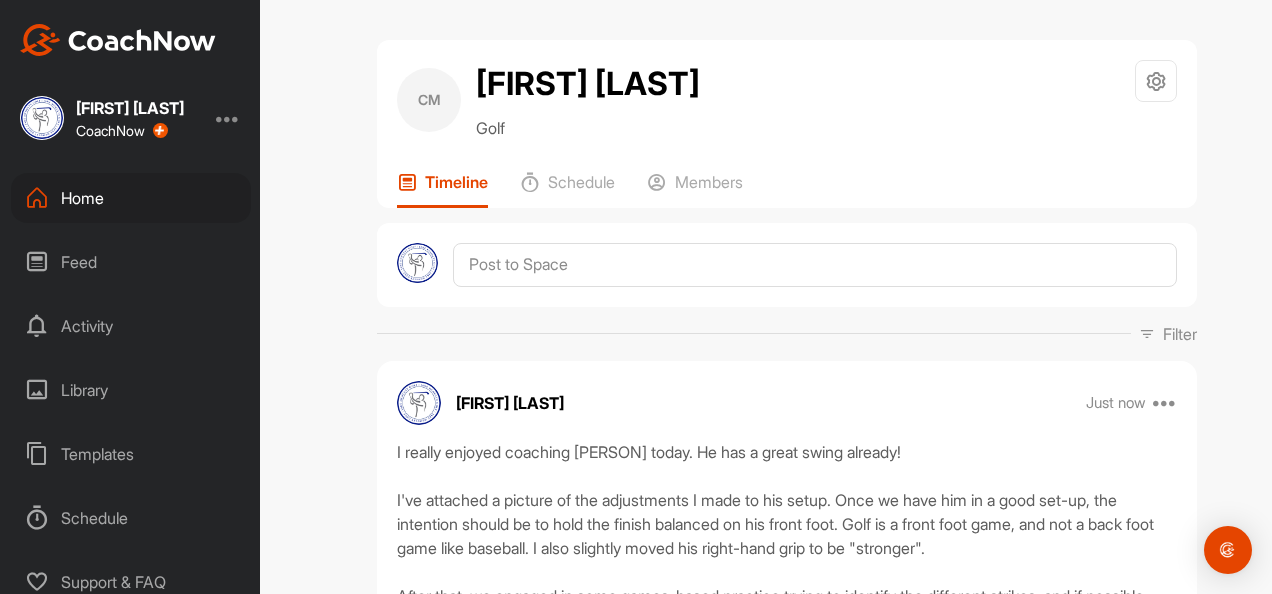 click on "Home" at bounding box center [131, 198] 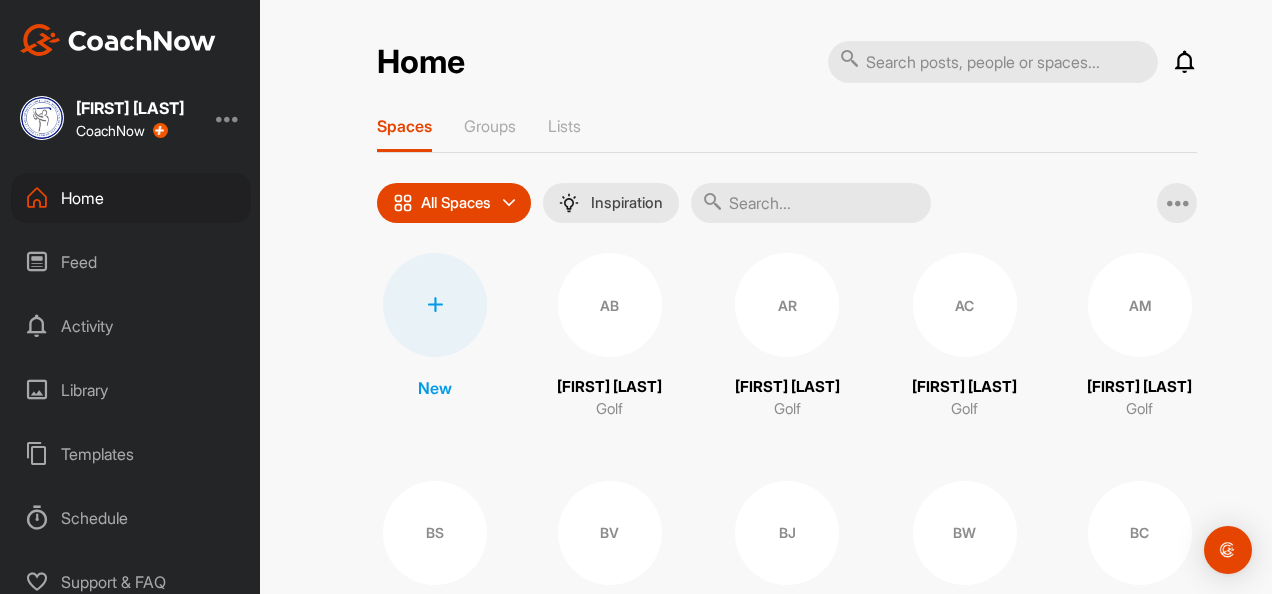 click at bounding box center (811, 203) 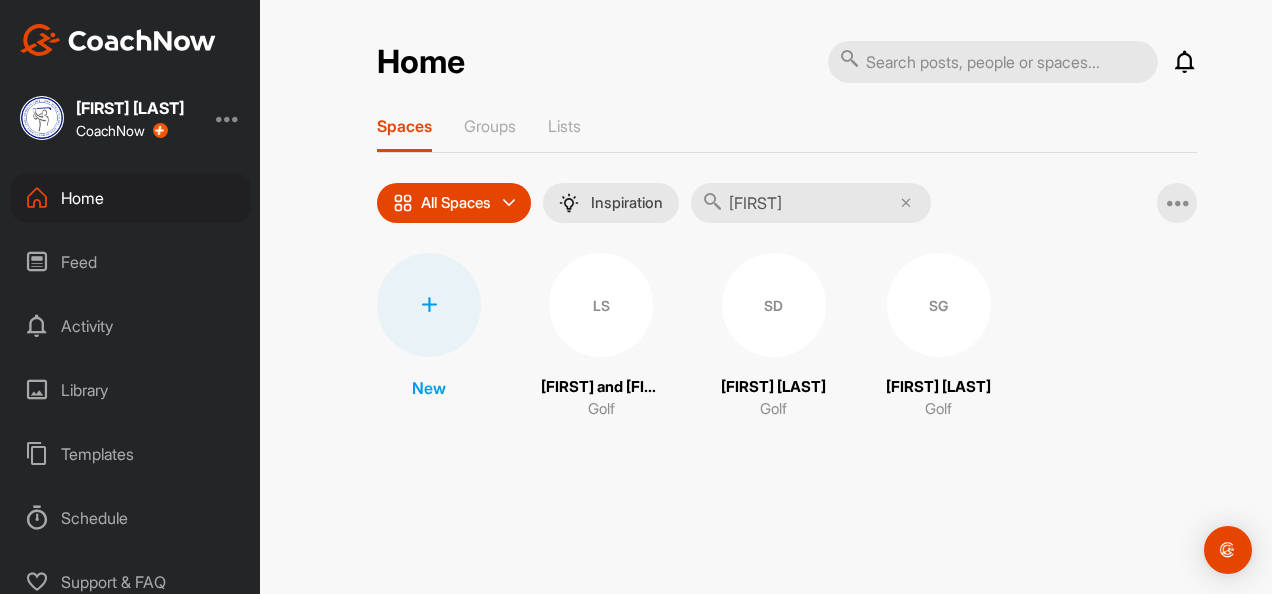 type on "[FIRST]" 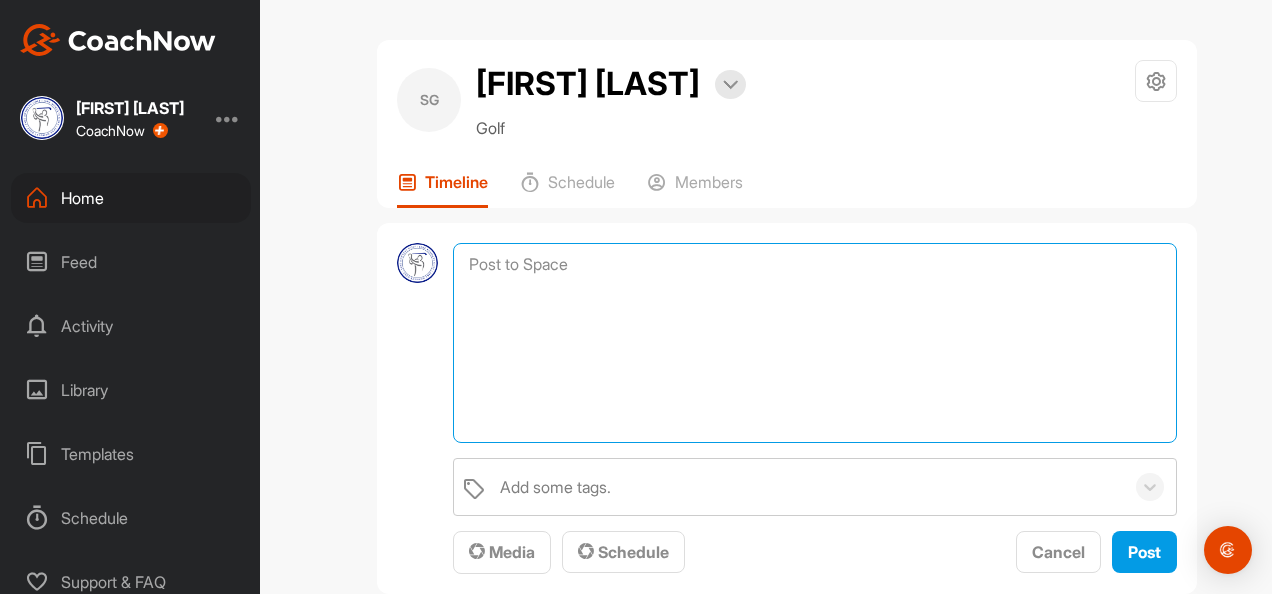 click at bounding box center (815, 343) 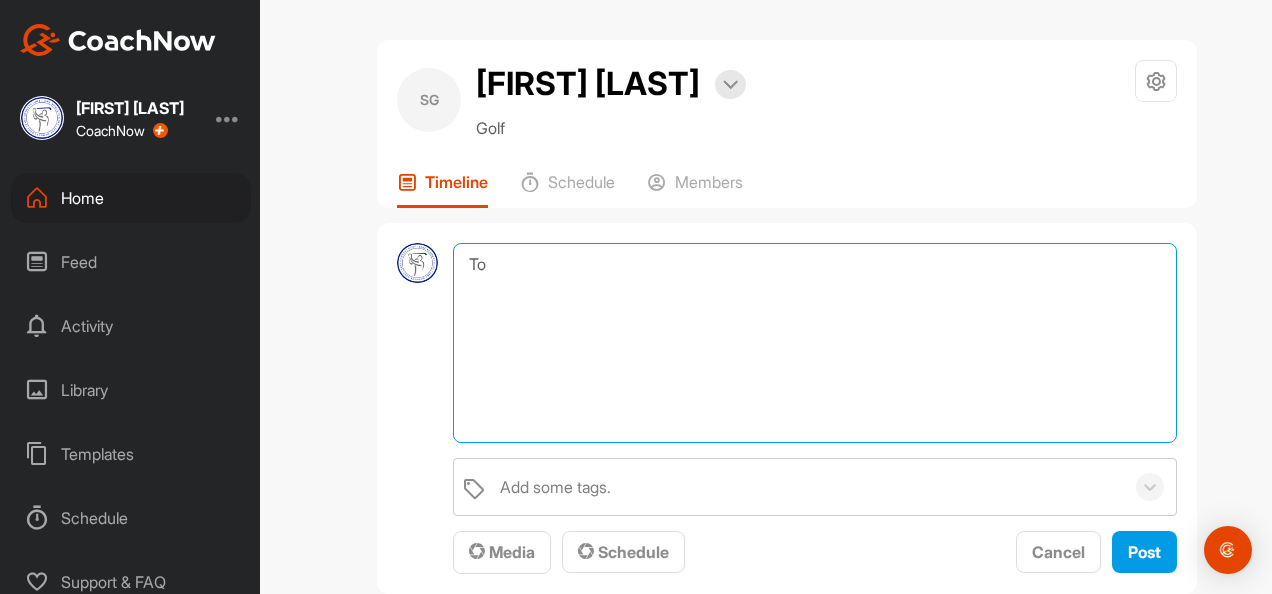 type on "T" 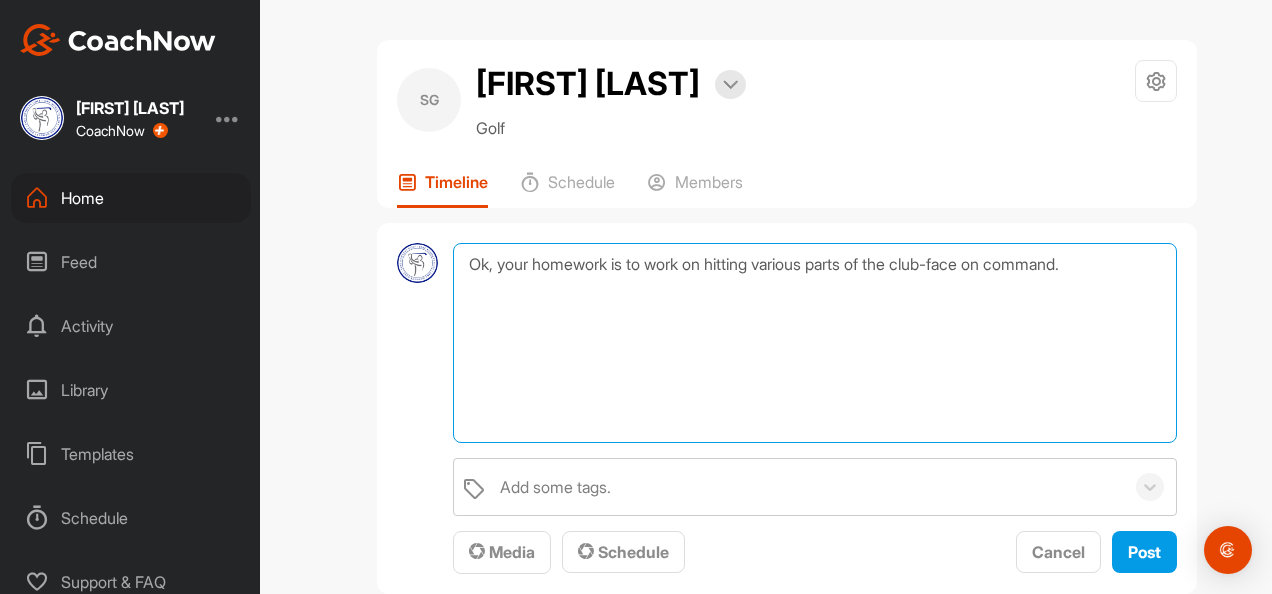 type on "Ok, your homework is to work on hitting various parts of the club-face on command." 